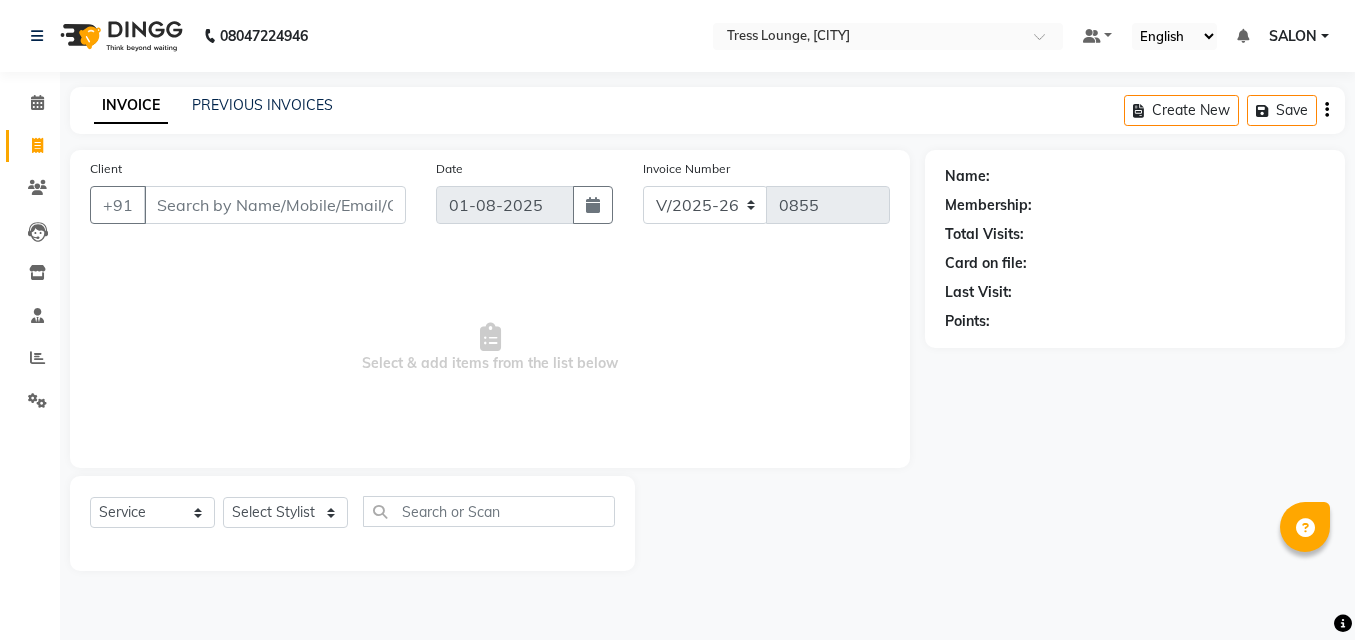 select on "5370" 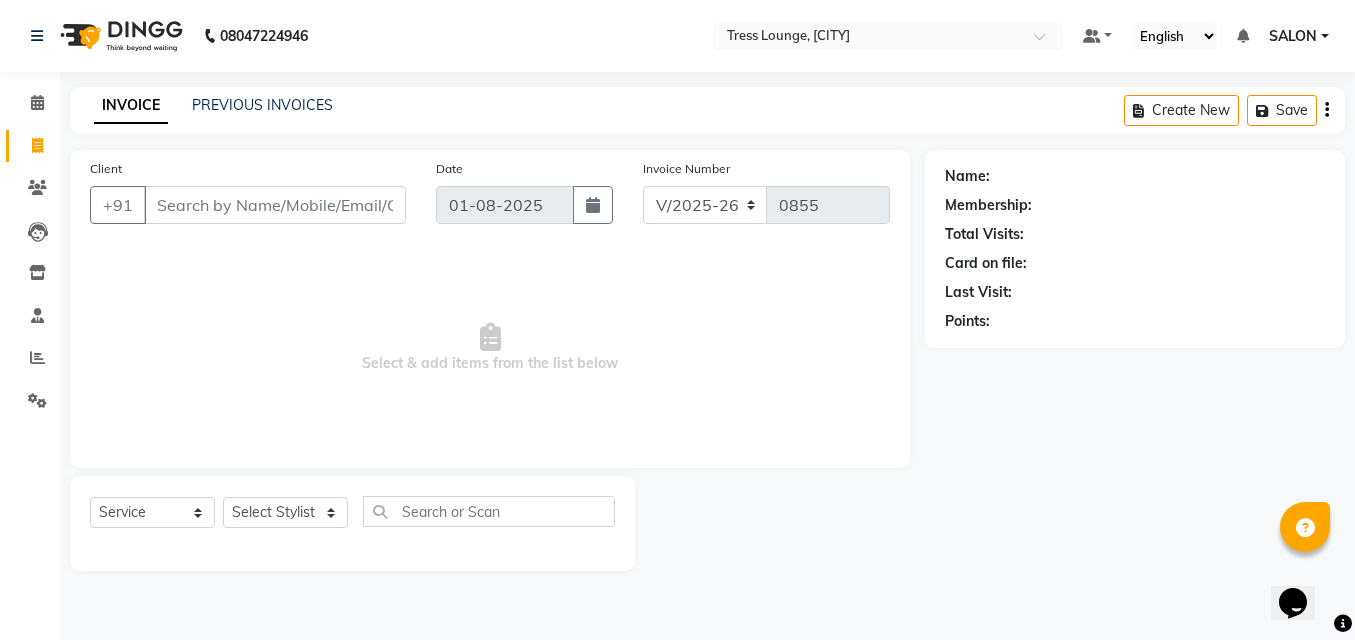 click on "Select Stylist DINGG Support Drishti KAYMO KHAN SALON Tanvi ZEESHAN MALIK" 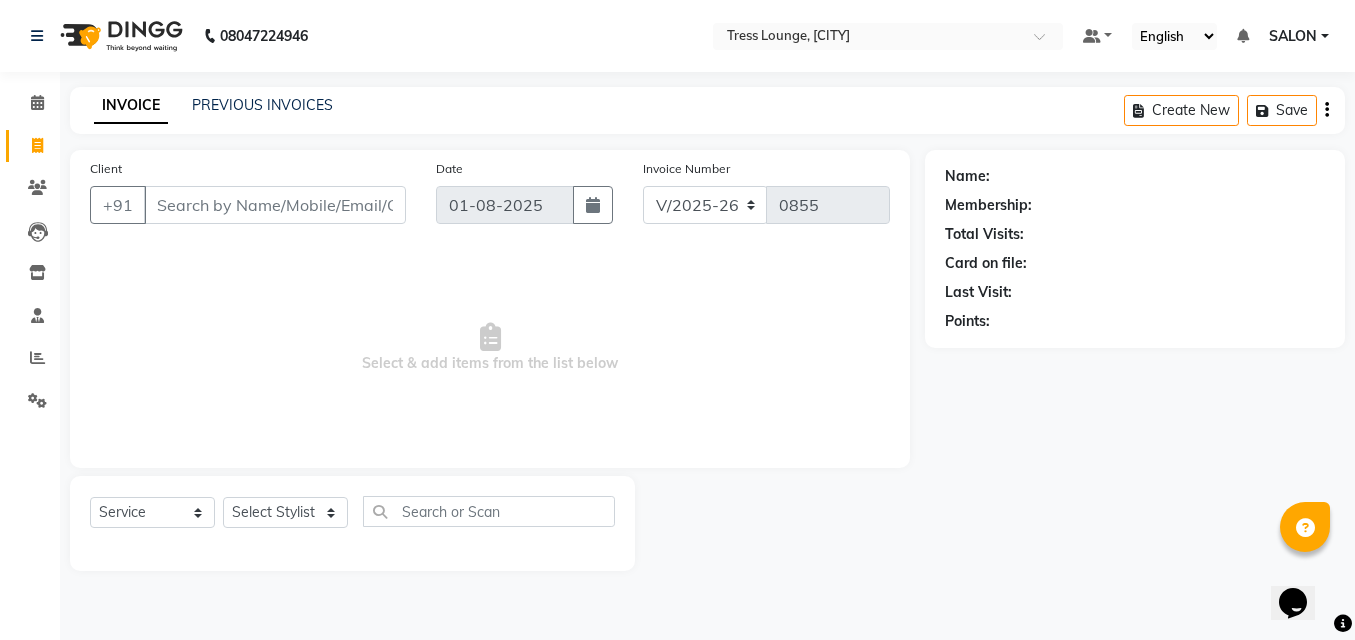 select on "[NUMBER]" 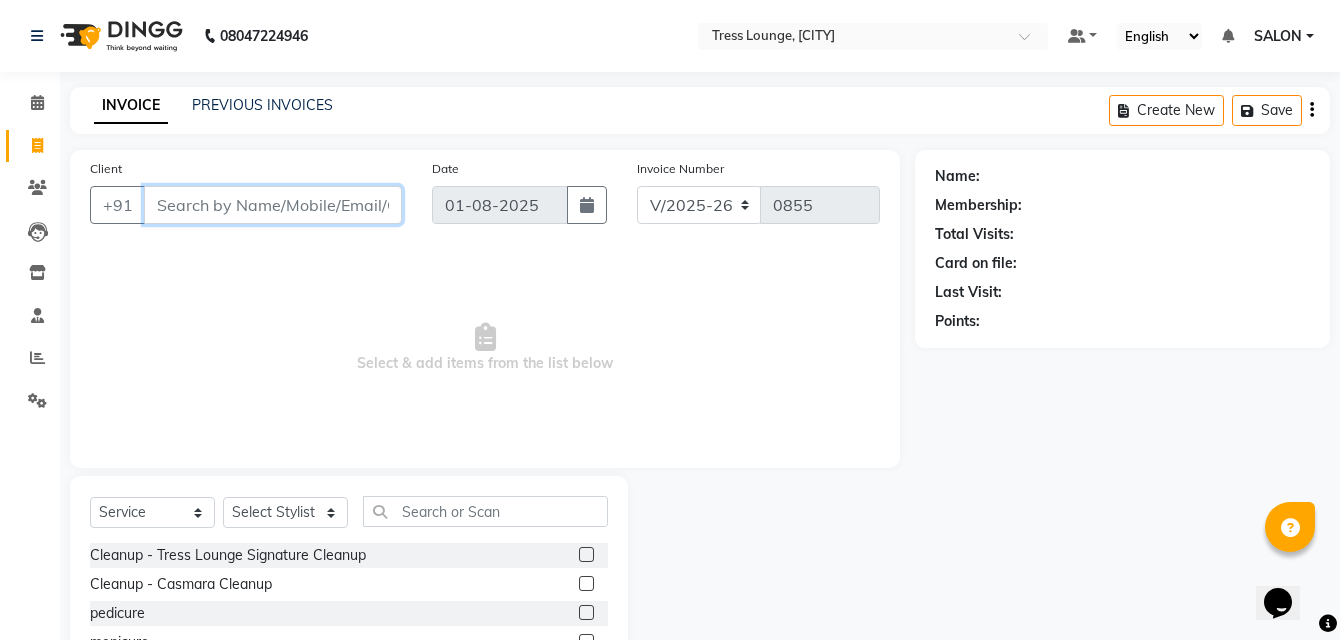 click on "Client" at bounding box center [273, 205] 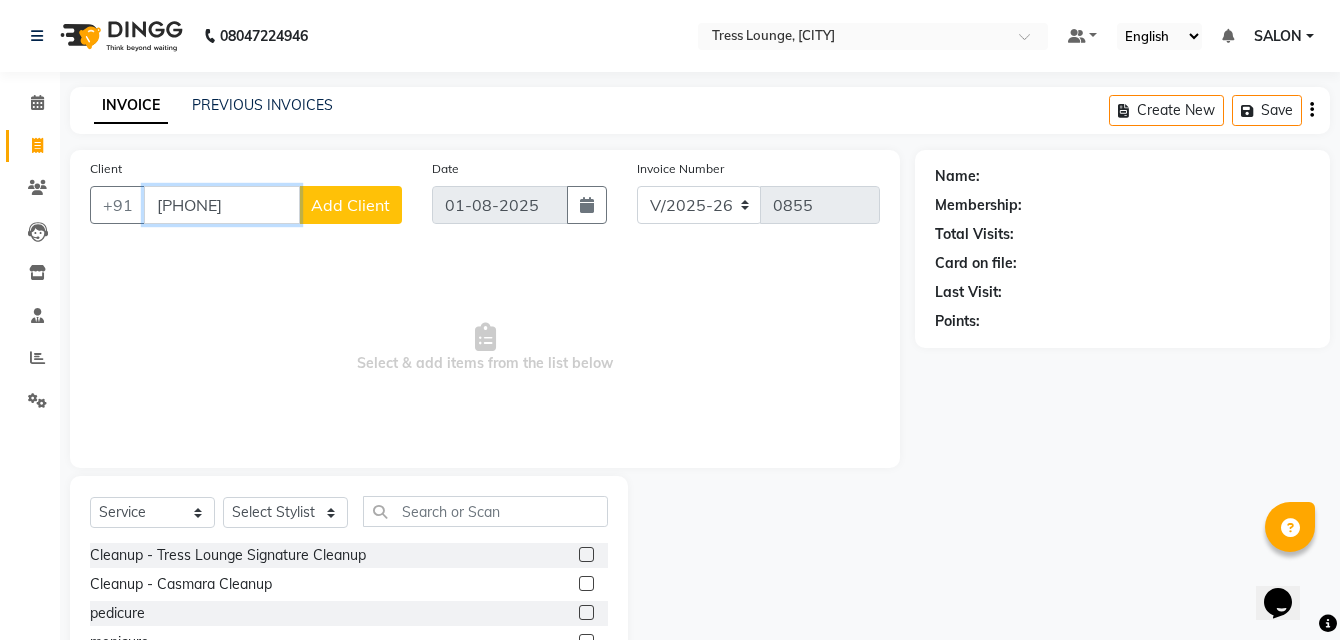 type on "[PHONE]" 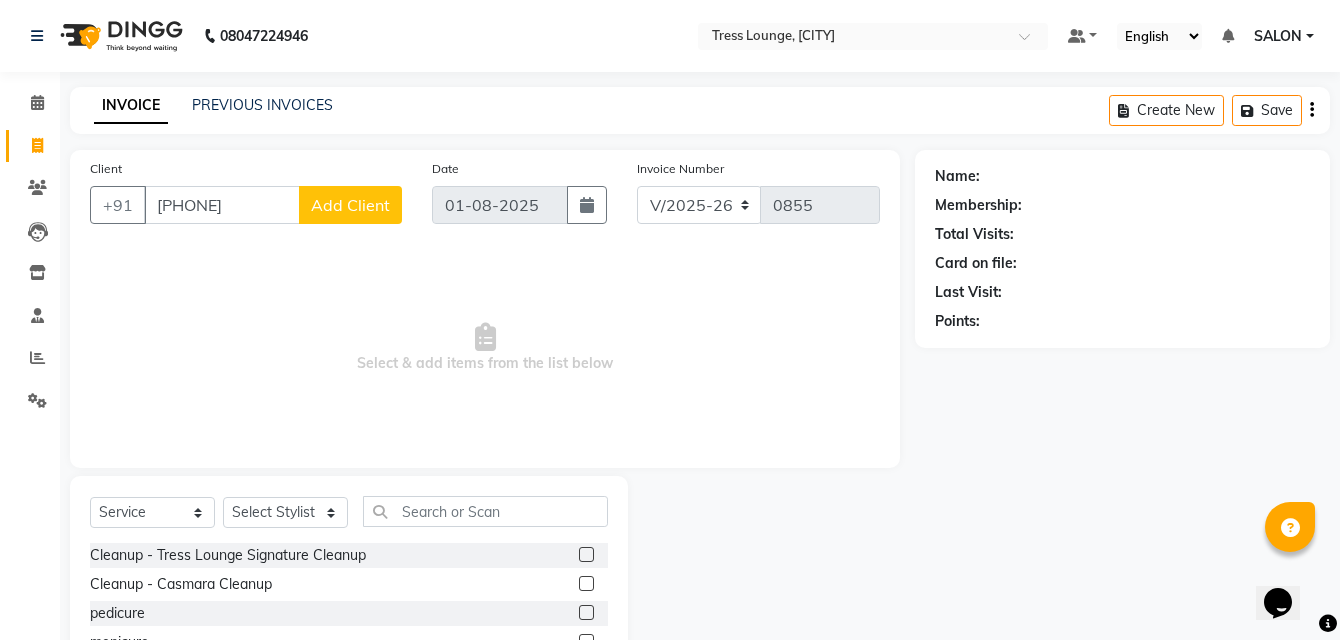 click on "Add Client" 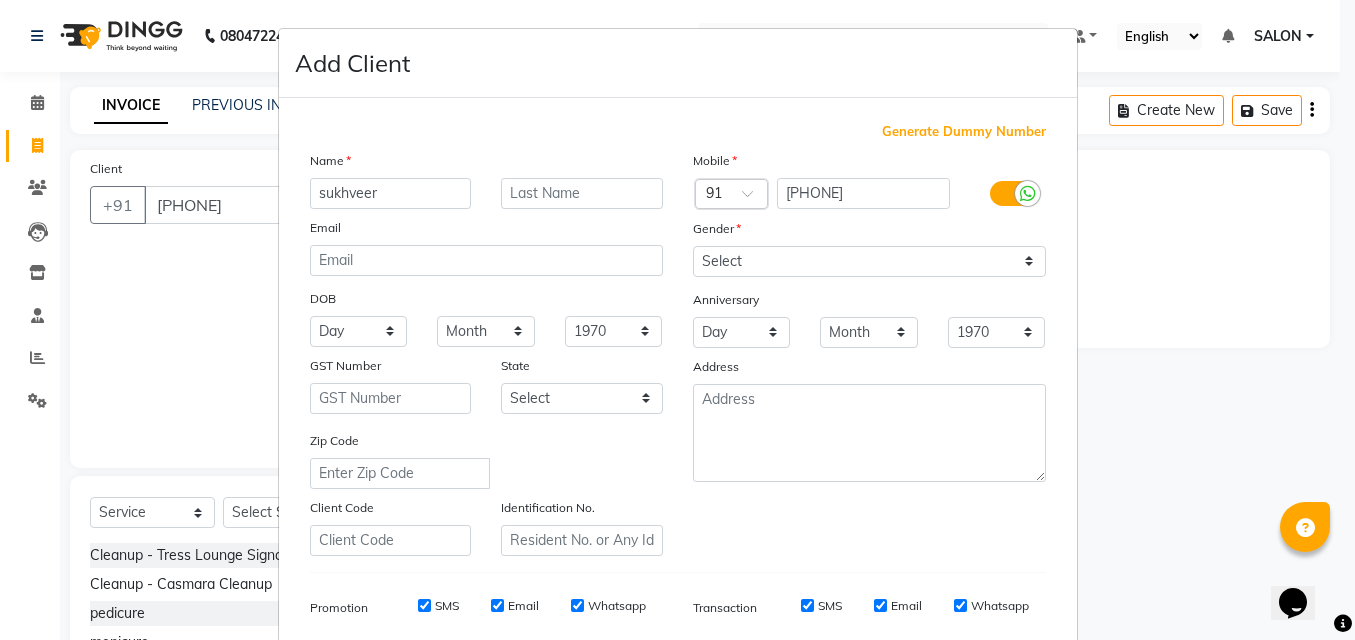 type on "sukhveer" 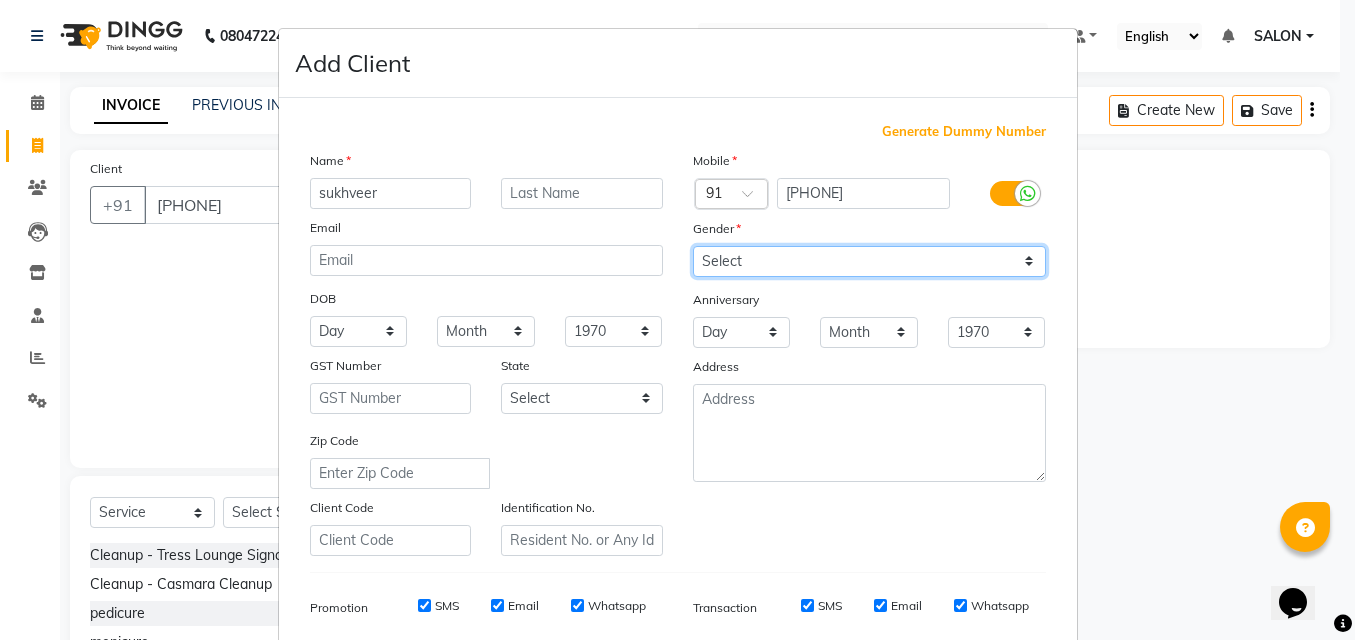 click on "Select Male Female Other Prefer Not To Say" at bounding box center (869, 261) 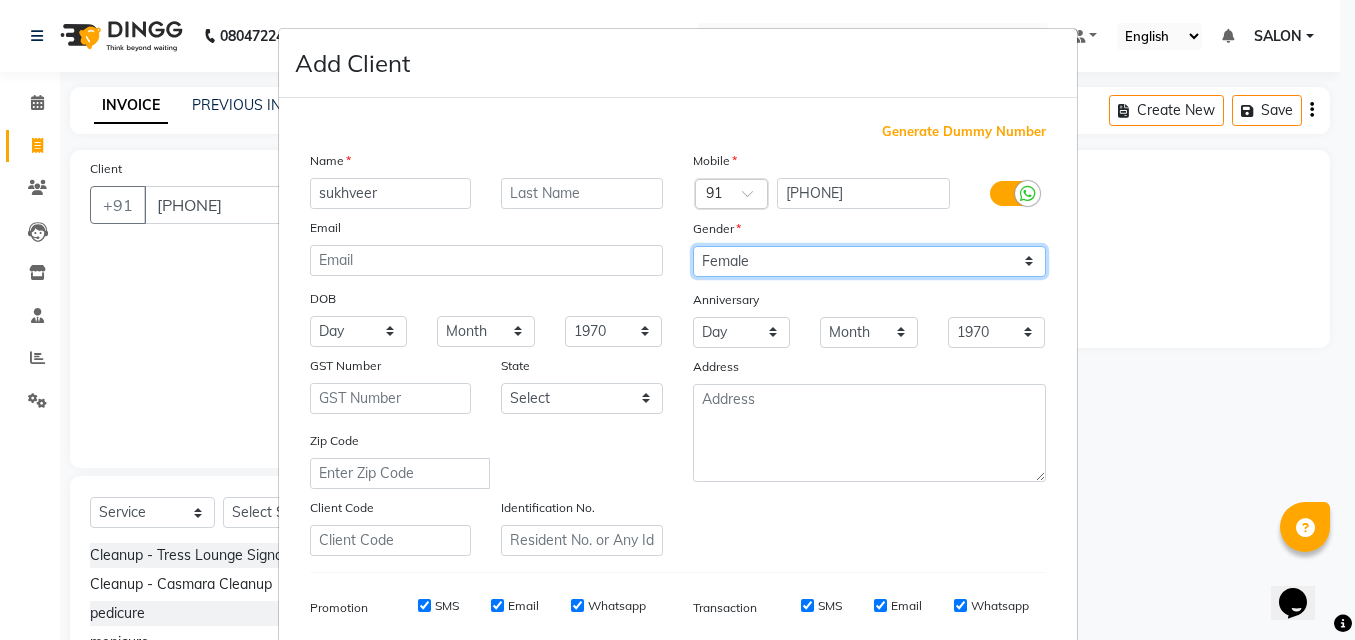 click on "Select Male Female Other Prefer Not To Say" at bounding box center (869, 261) 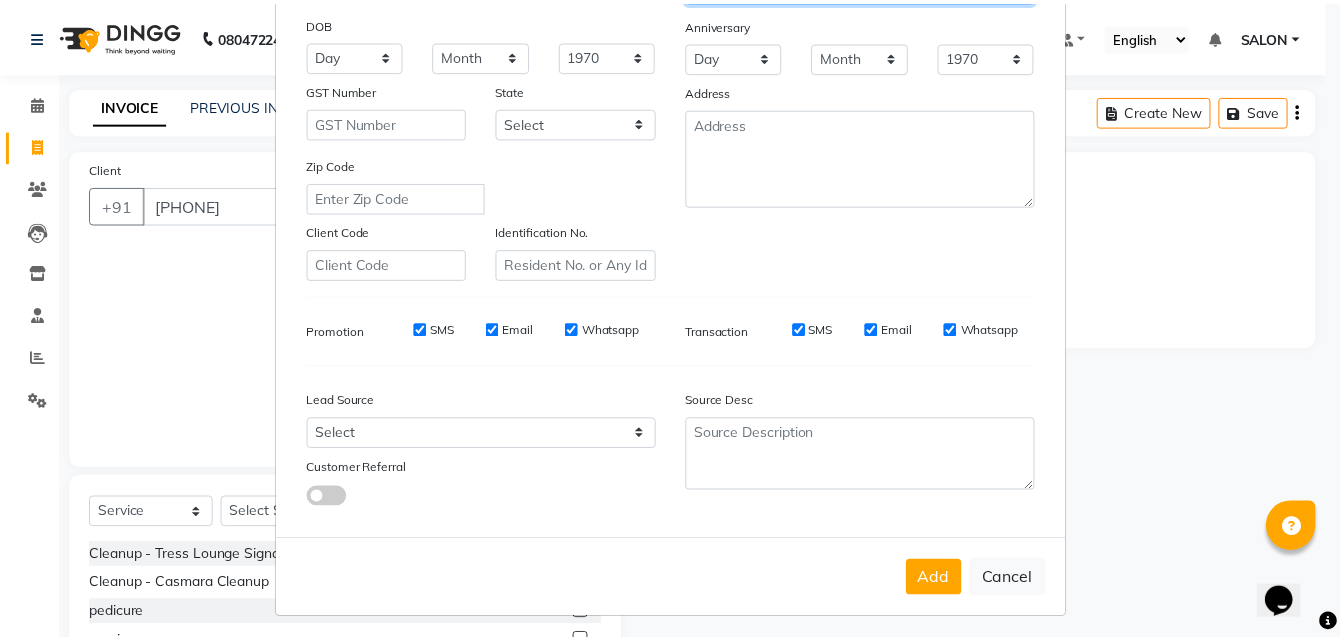 scroll, scrollTop: 283, scrollLeft: 0, axis: vertical 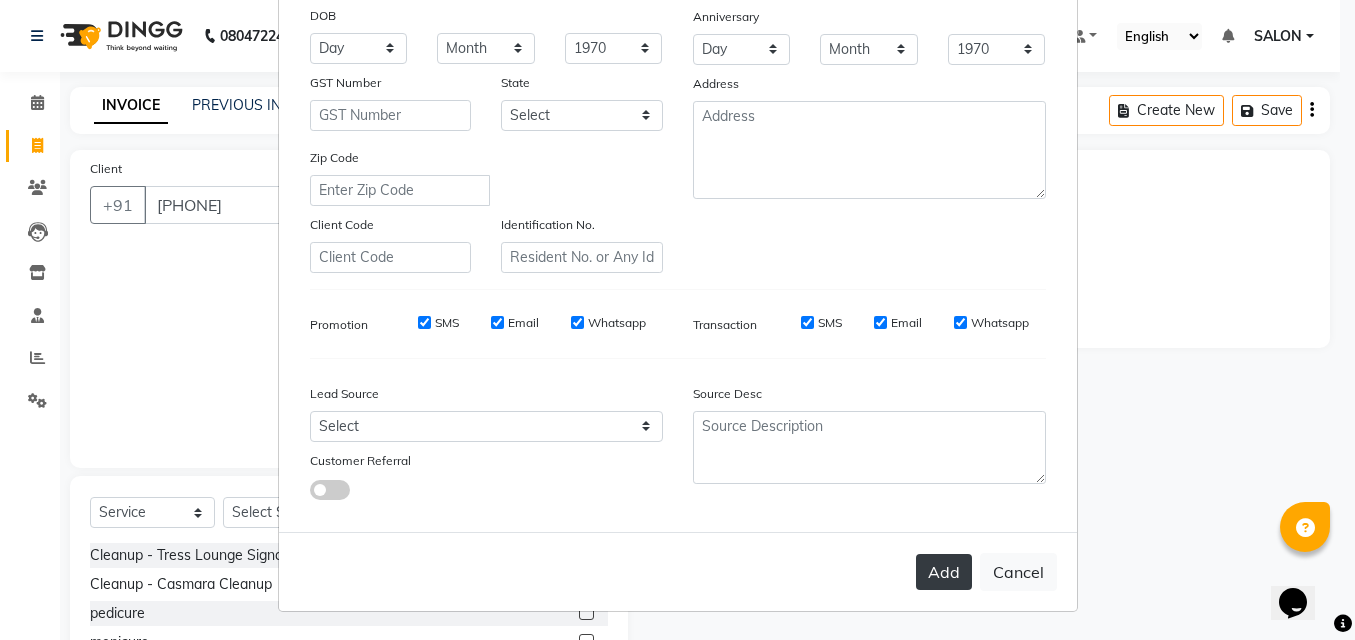 click on "Add" at bounding box center [944, 572] 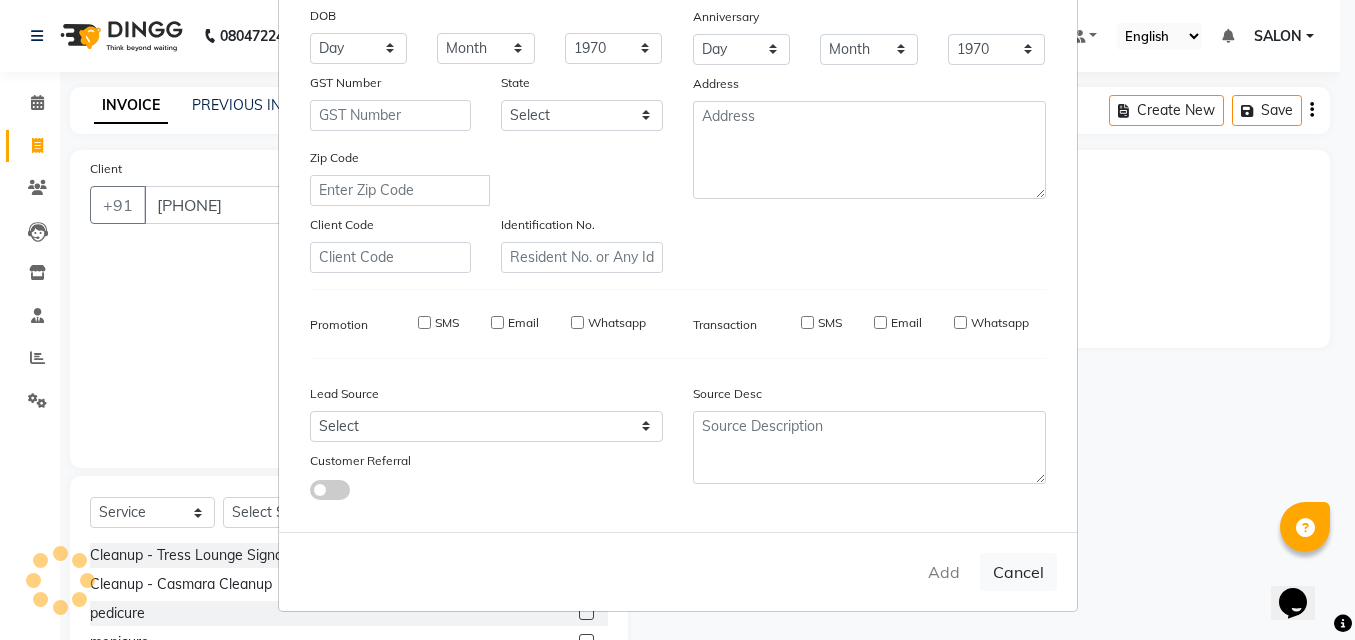 type 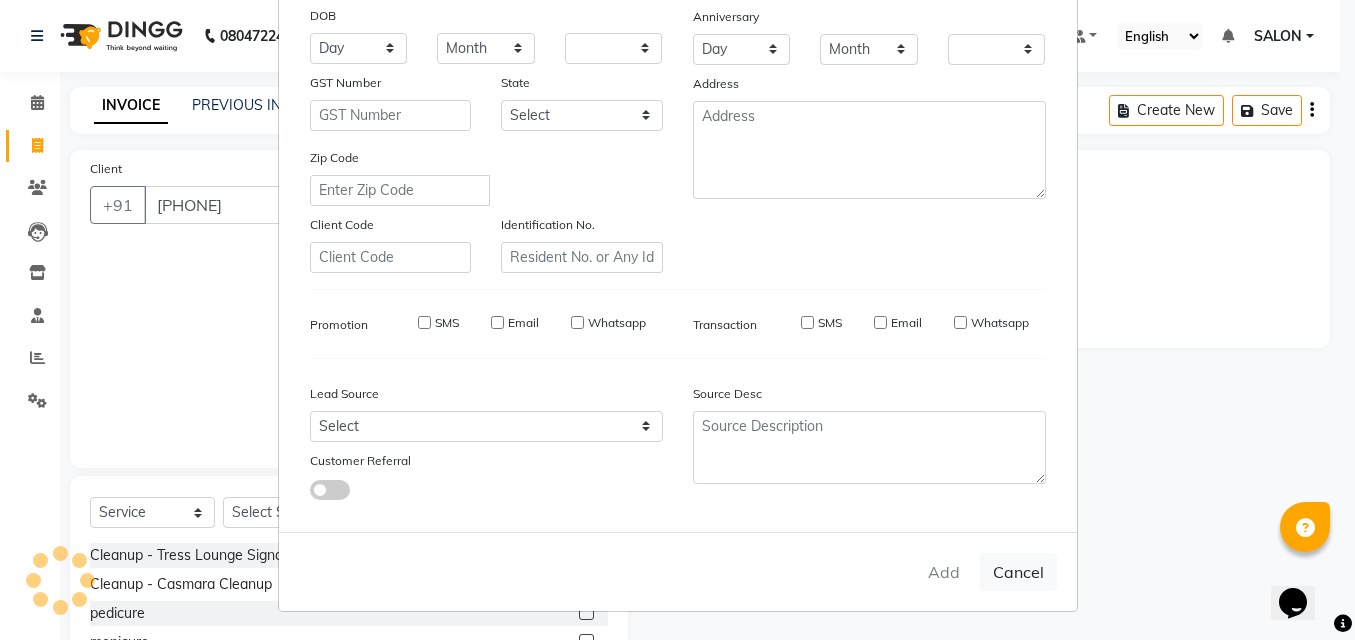 checkbox on "false" 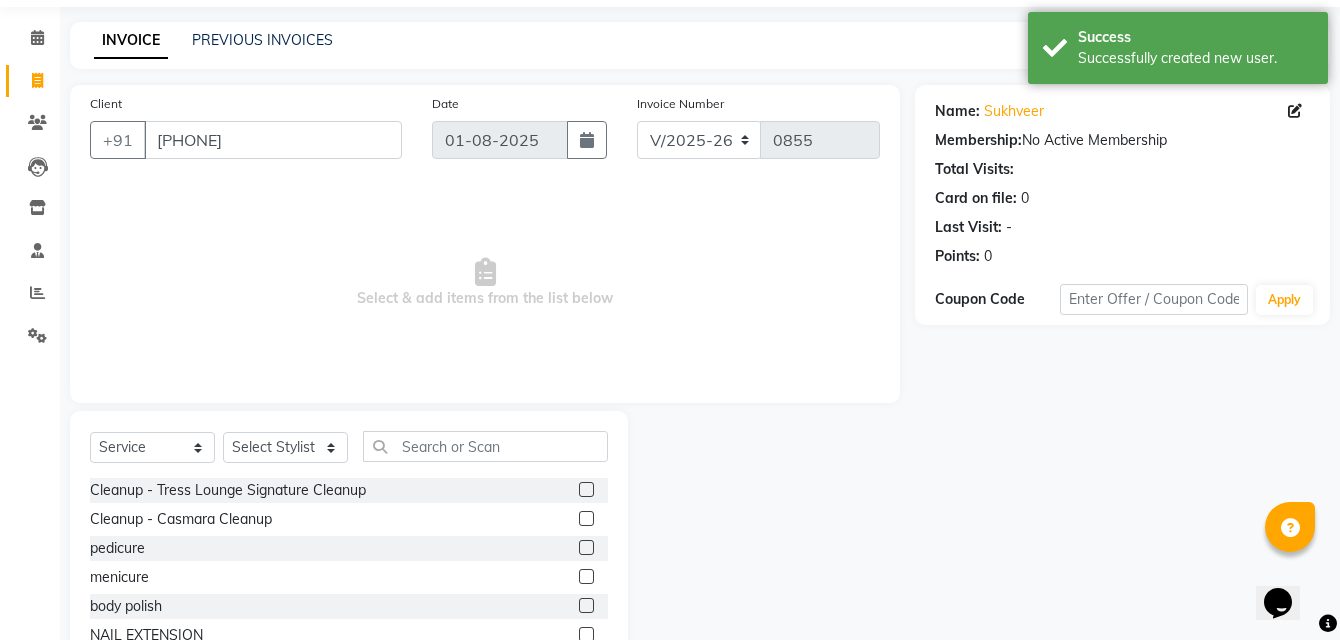 scroll, scrollTop: 100, scrollLeft: 0, axis: vertical 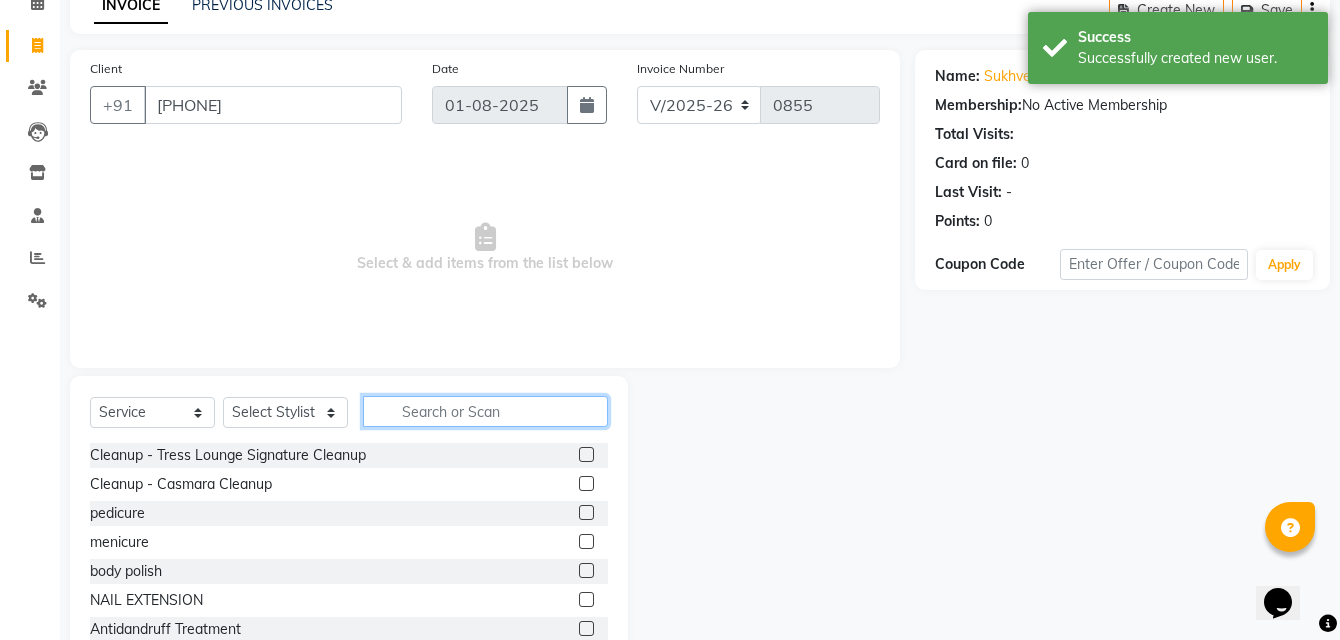 click 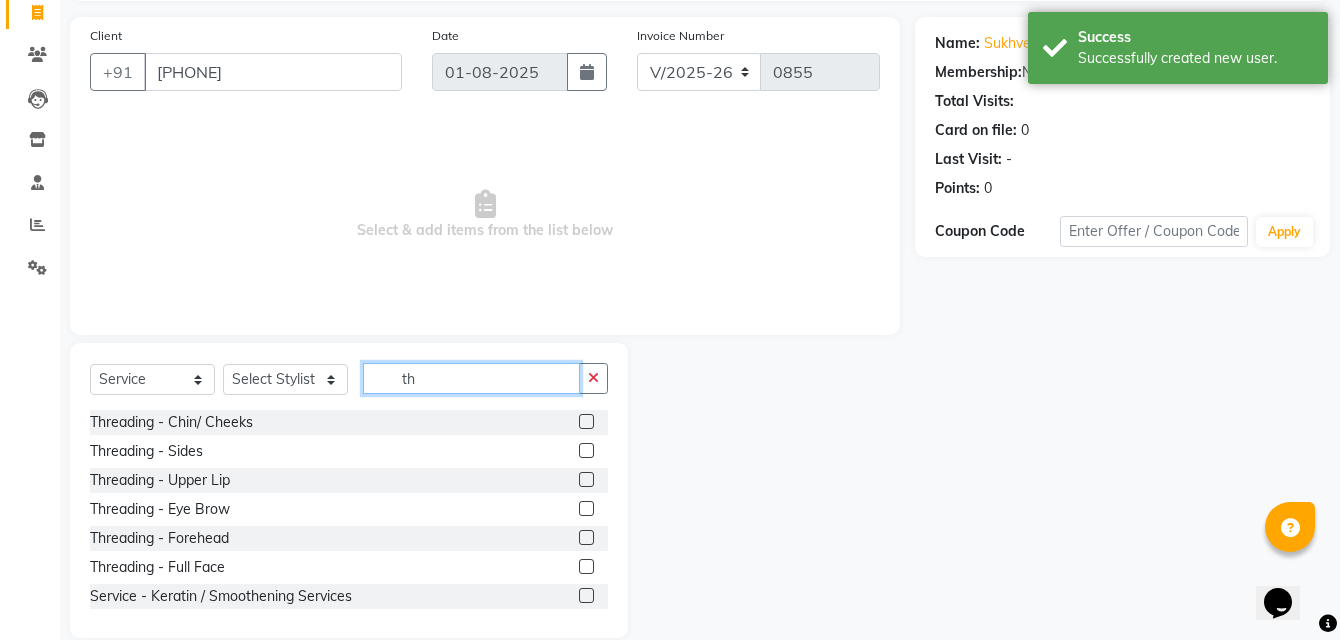 scroll, scrollTop: 161, scrollLeft: 0, axis: vertical 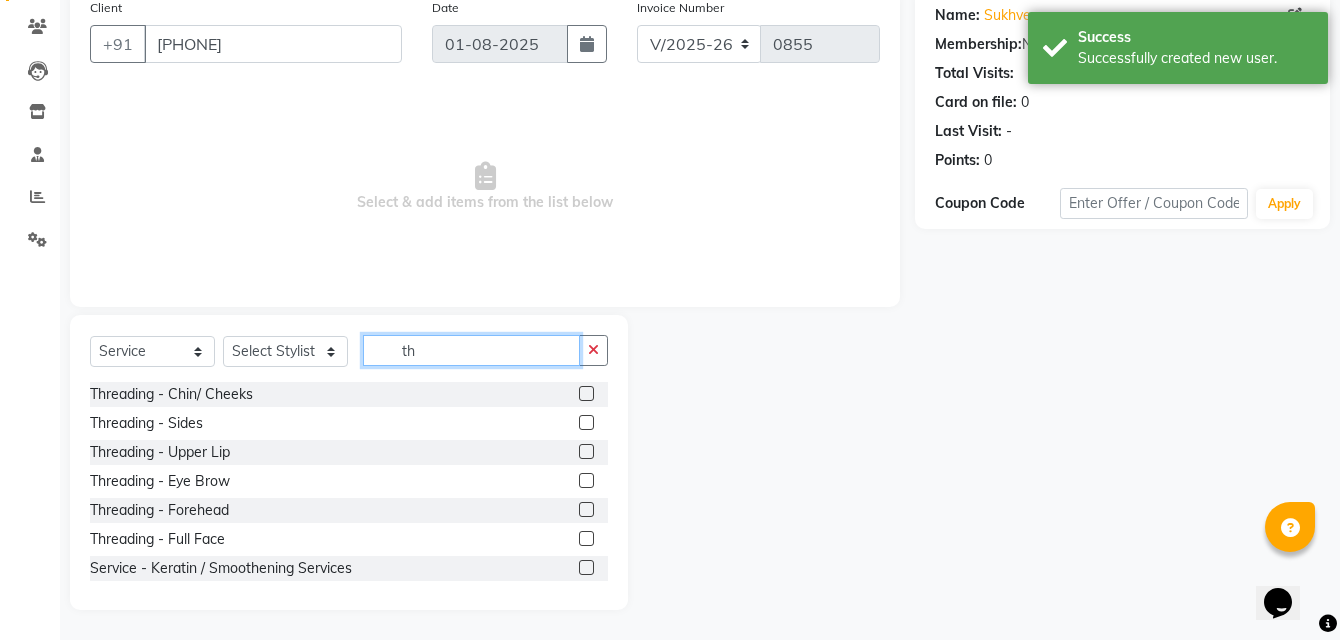 type on "th" 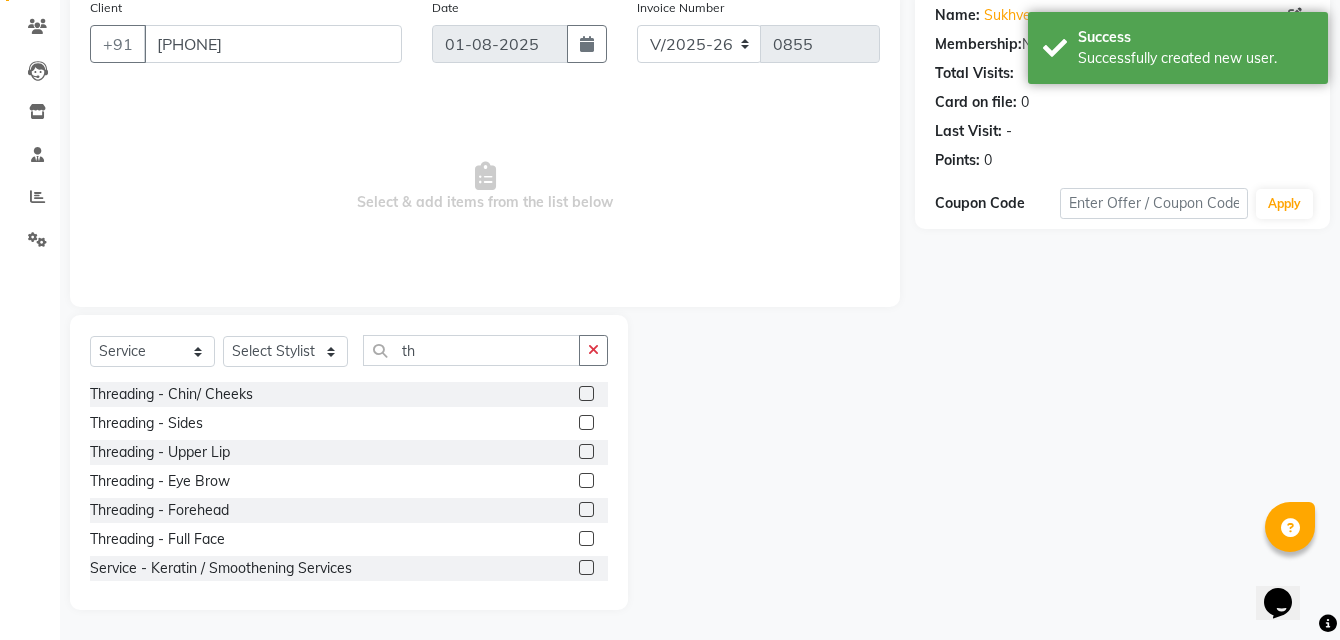 click on "Threading - Eye Brow" 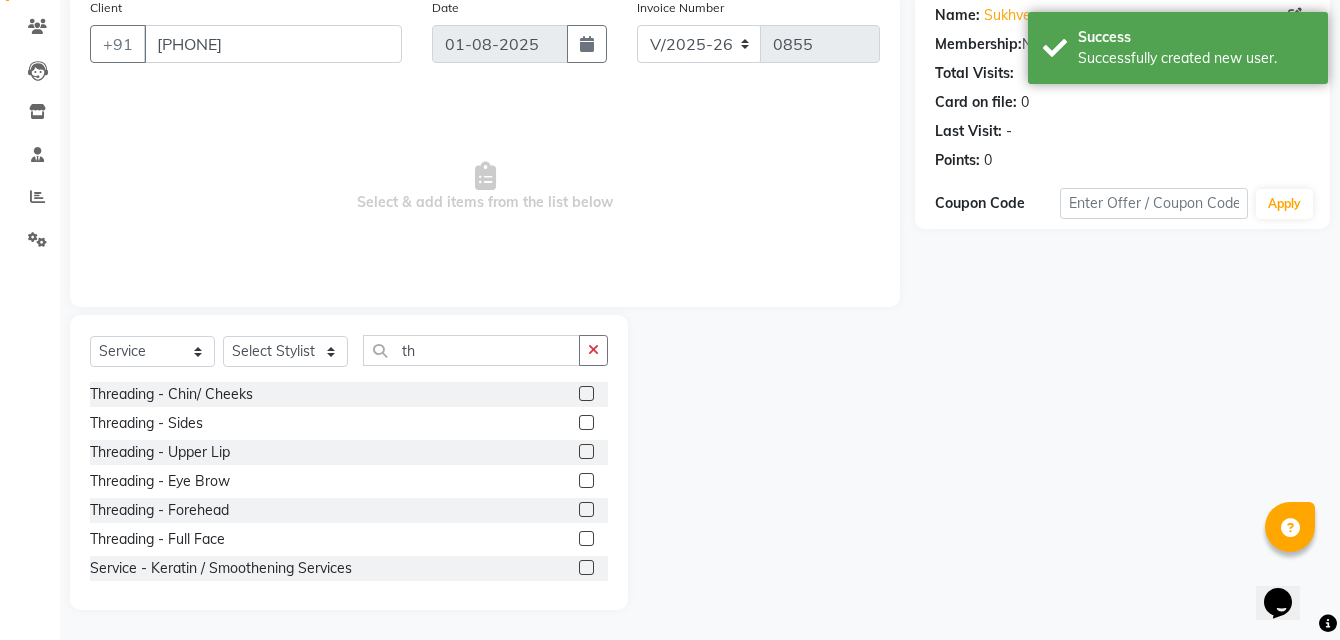 click 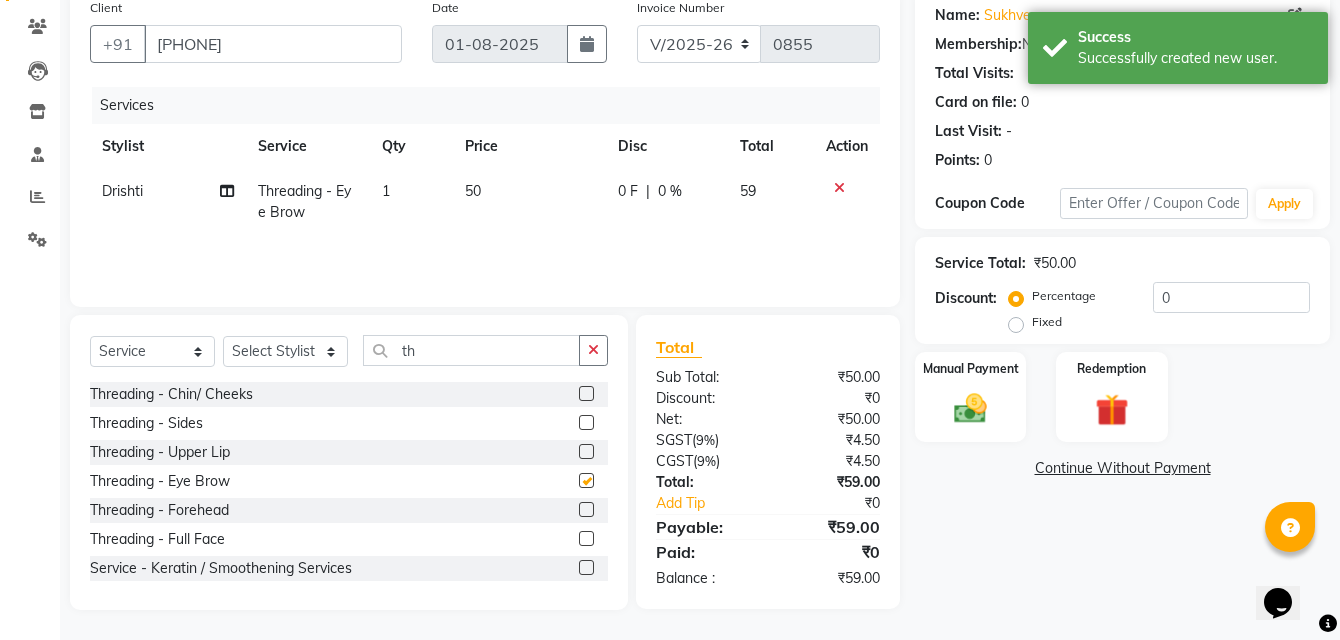 checkbox on "false" 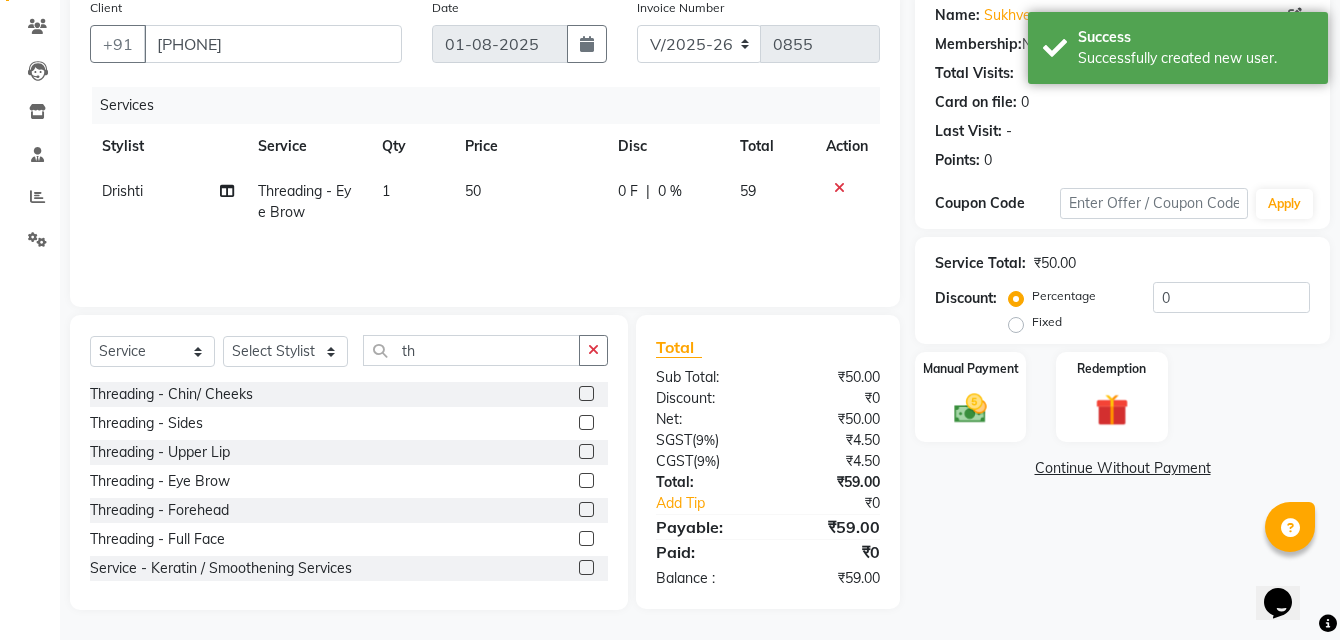 click on "50" 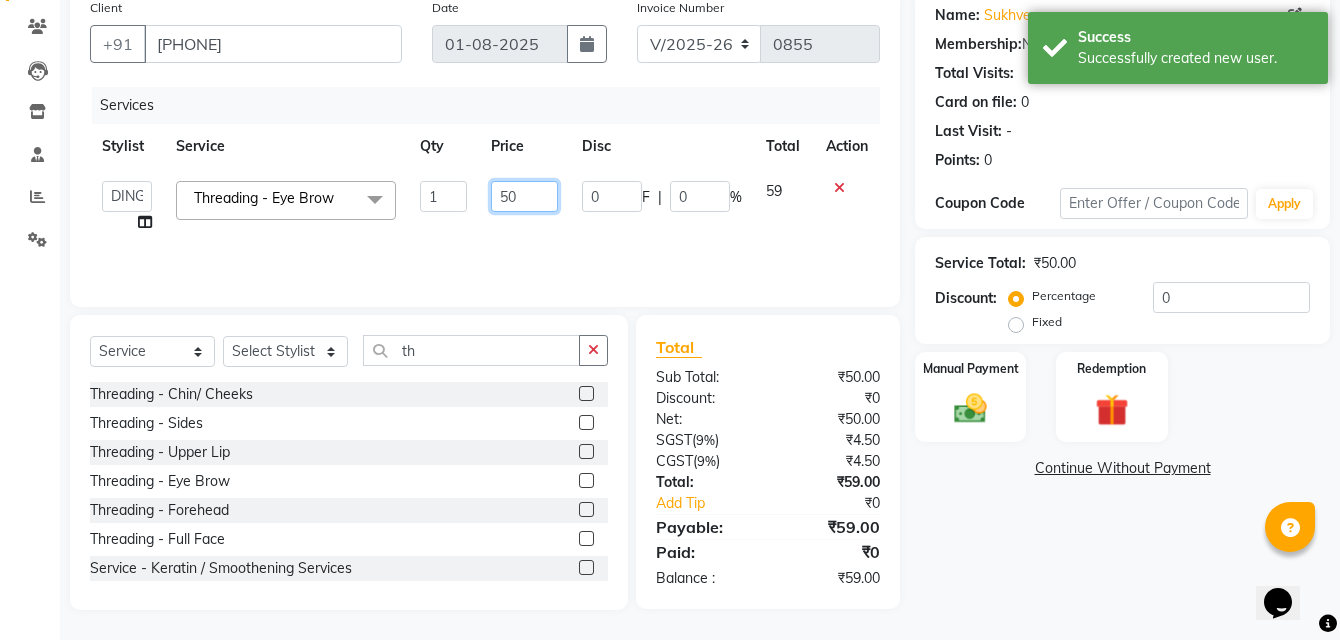 click on "50" 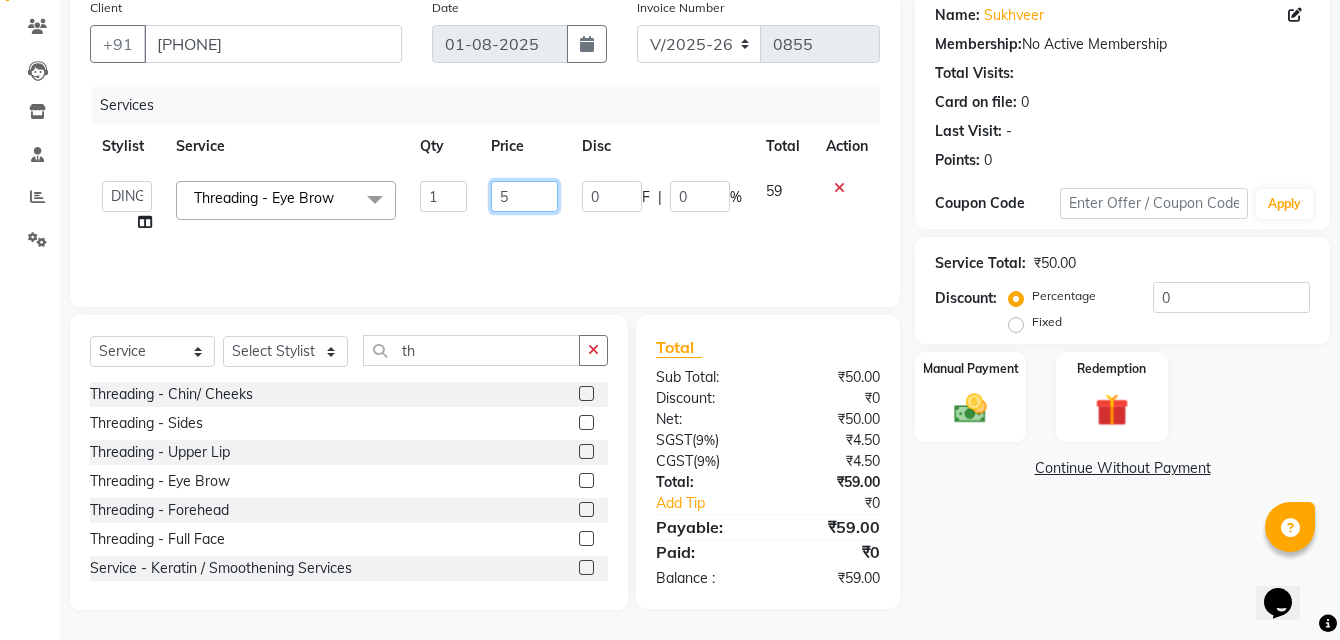type on "51" 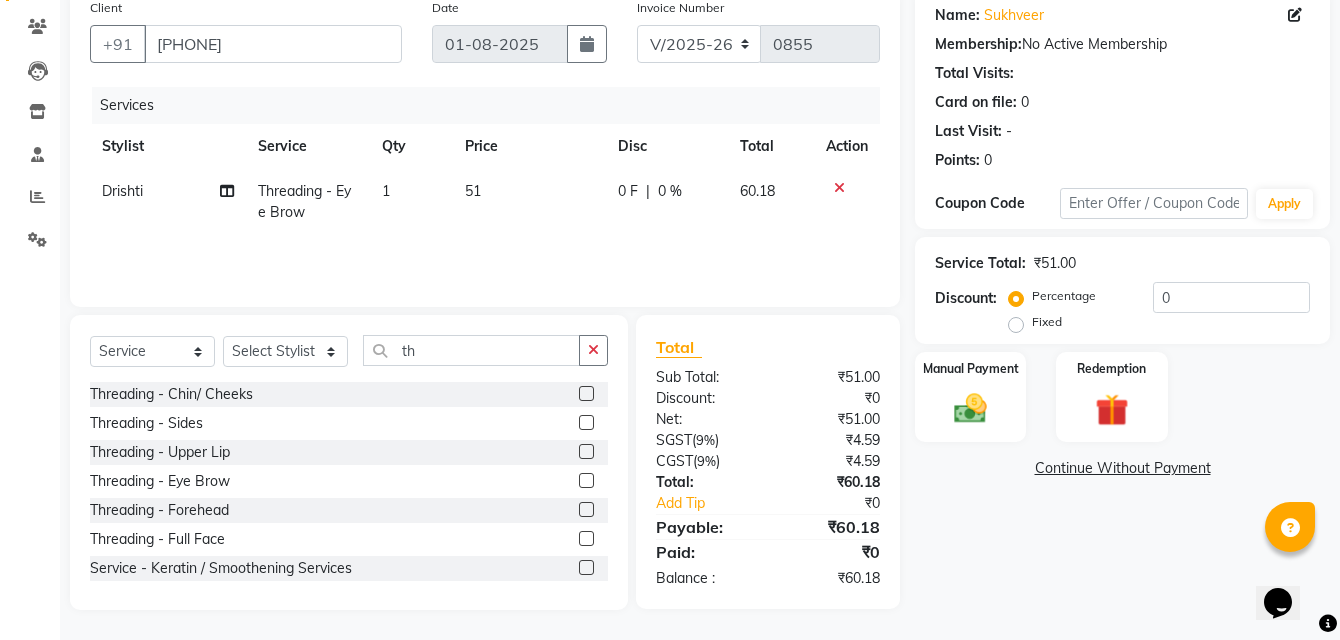 click on "Services Stylist Service Qty Price Disc Total Action Drishti Threading - Eye Brow 1 51 0 F | 0 % 60.18" 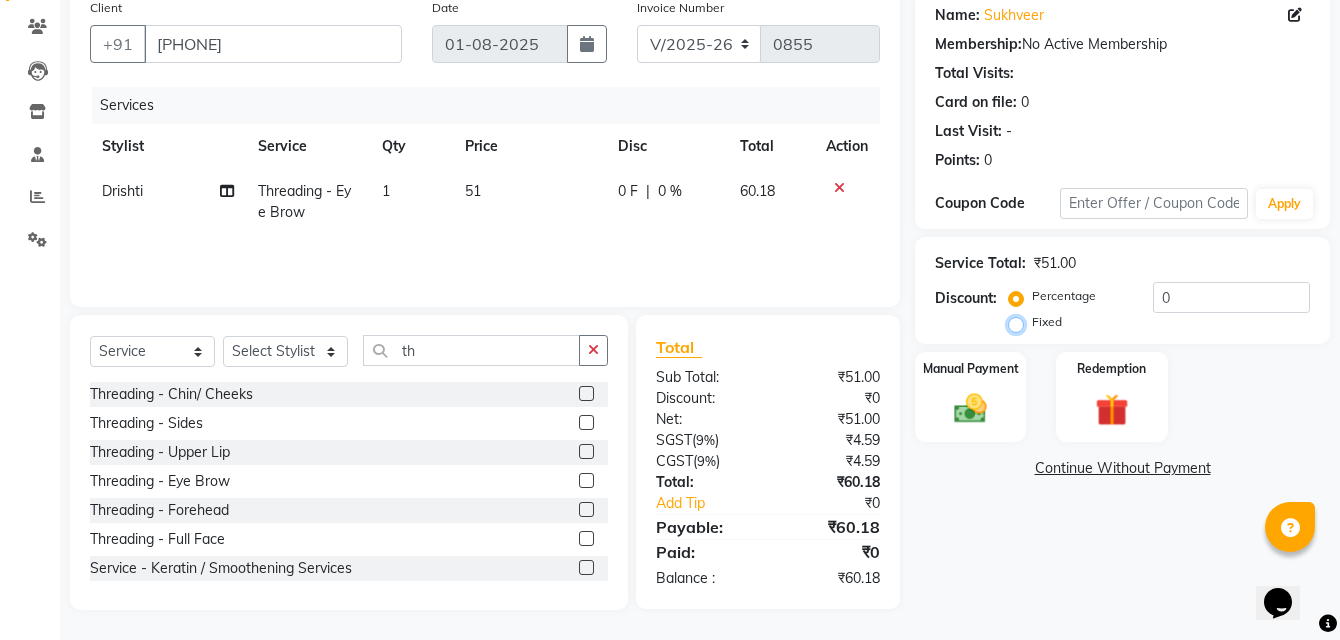 click on "Fixed" at bounding box center (1020, 322) 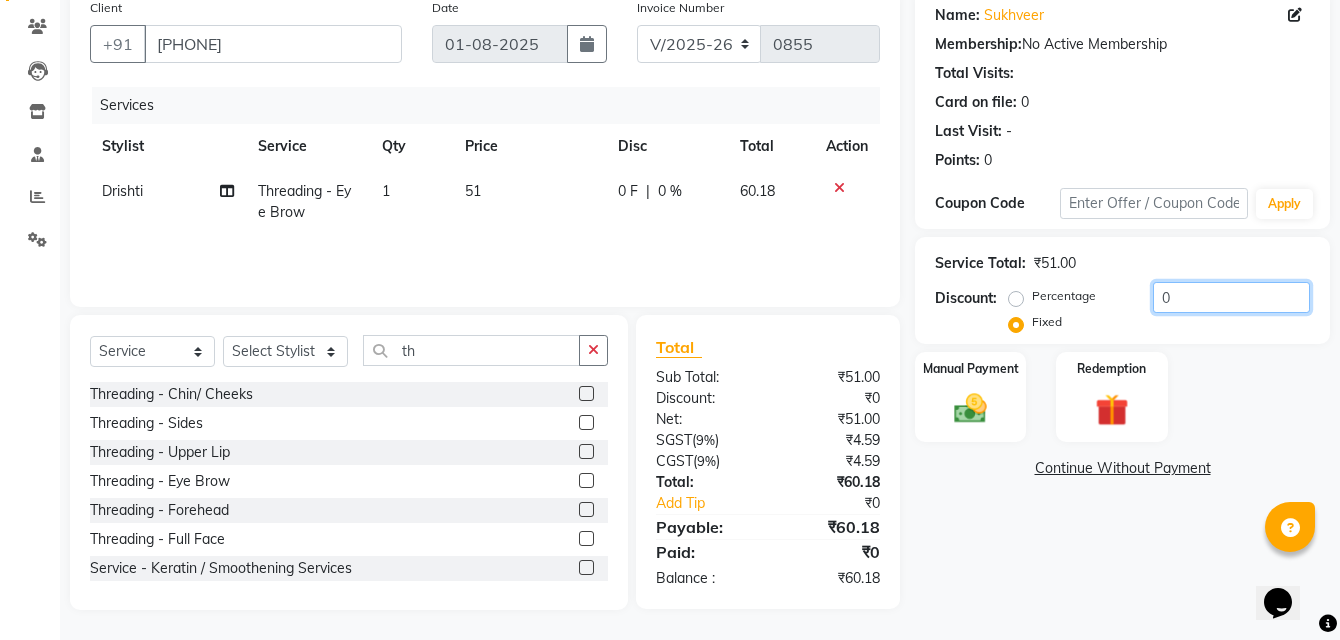 click on "0" 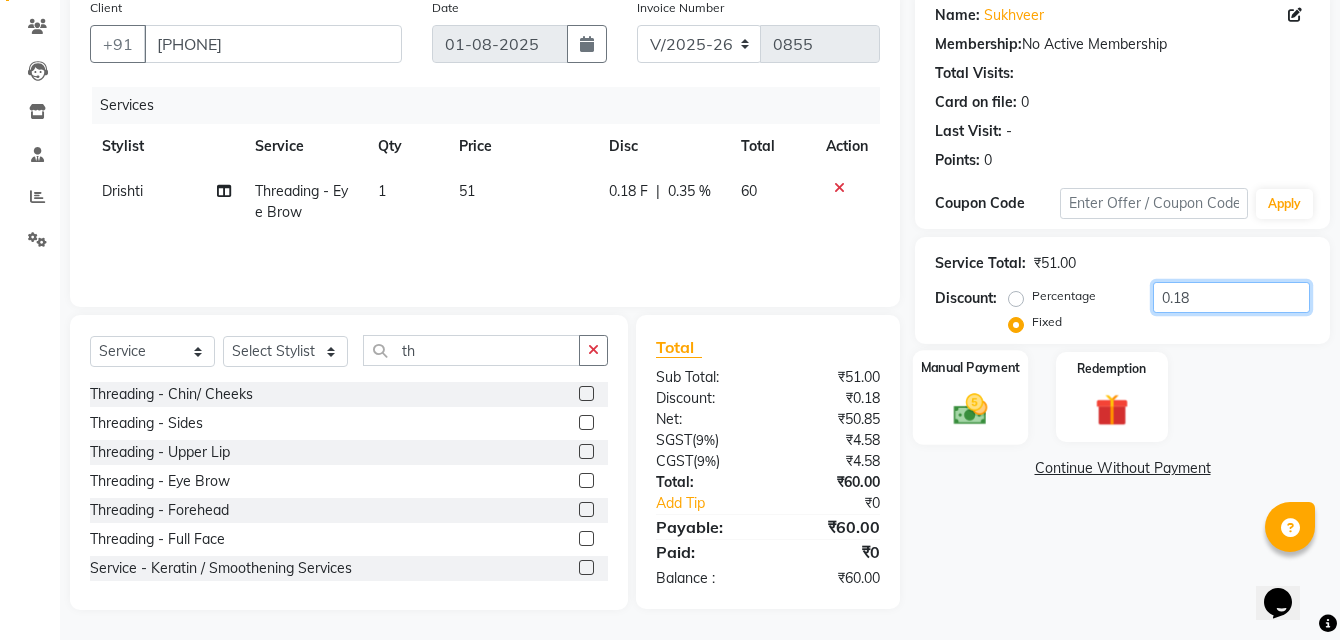 type on "0.18" 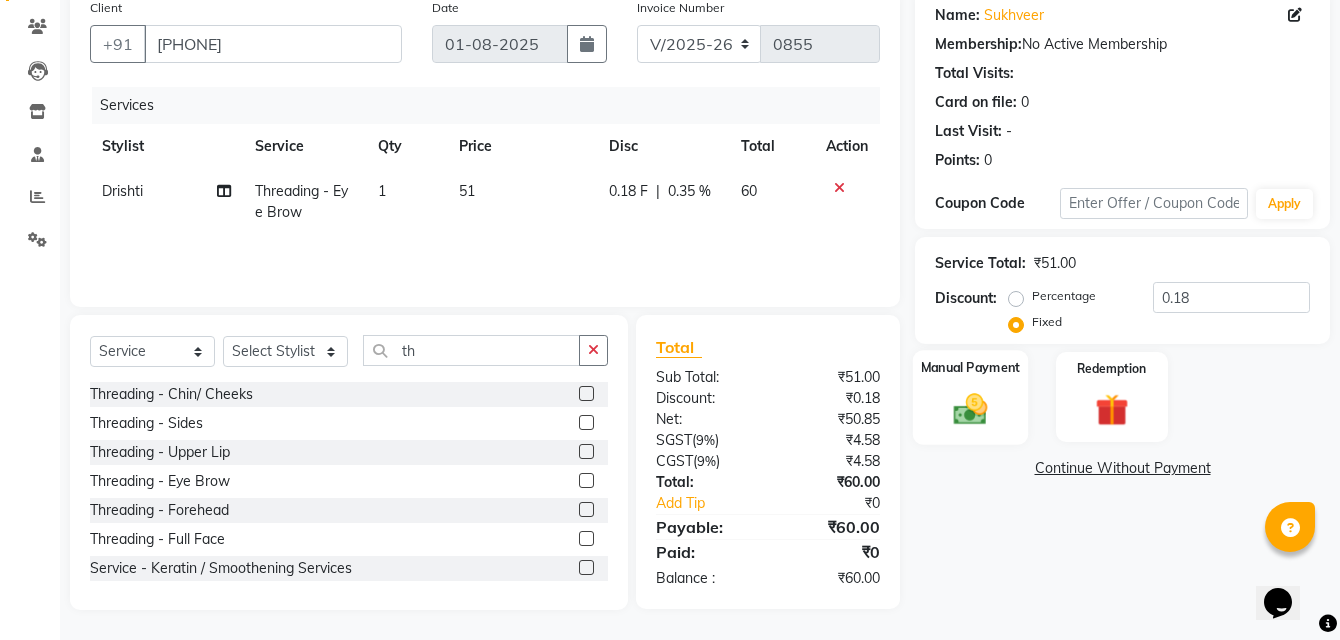 click 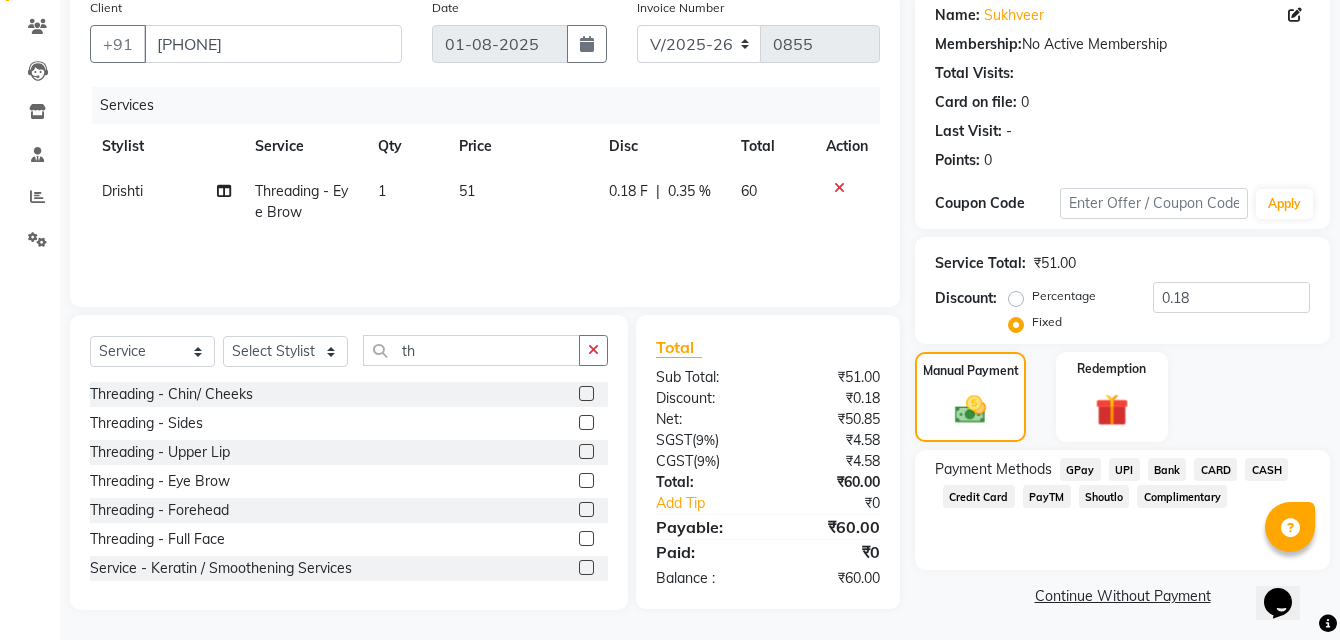 click on "CASH" 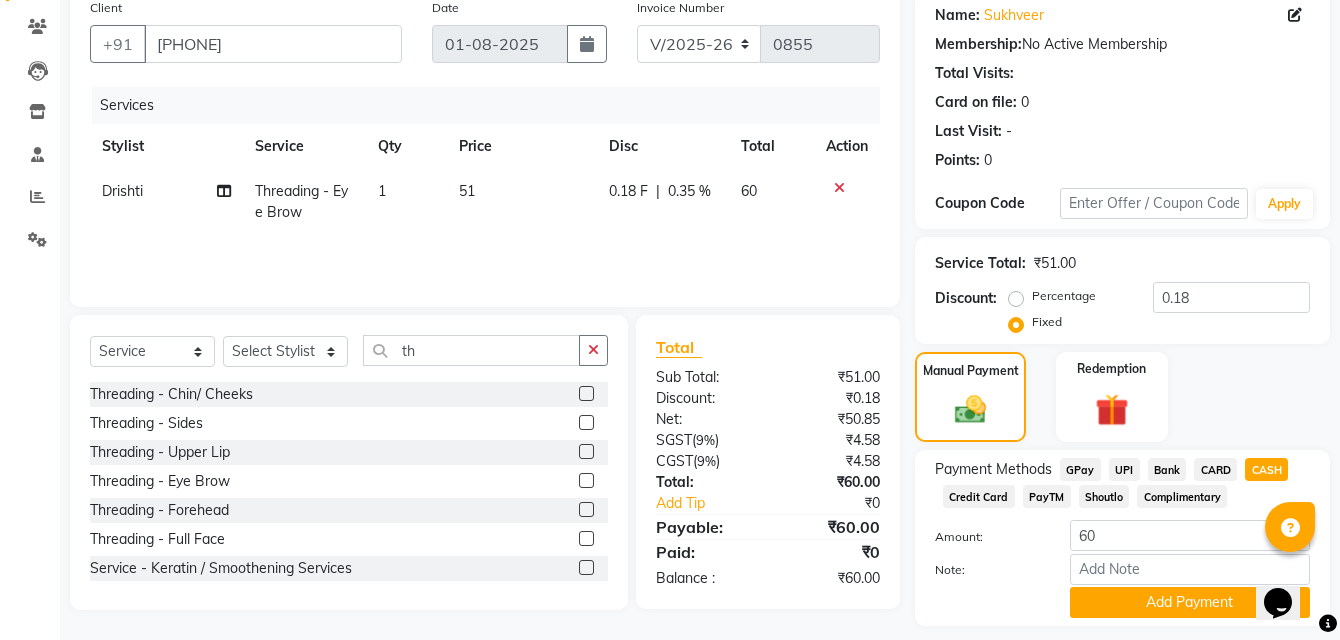 scroll, scrollTop: 218, scrollLeft: 0, axis: vertical 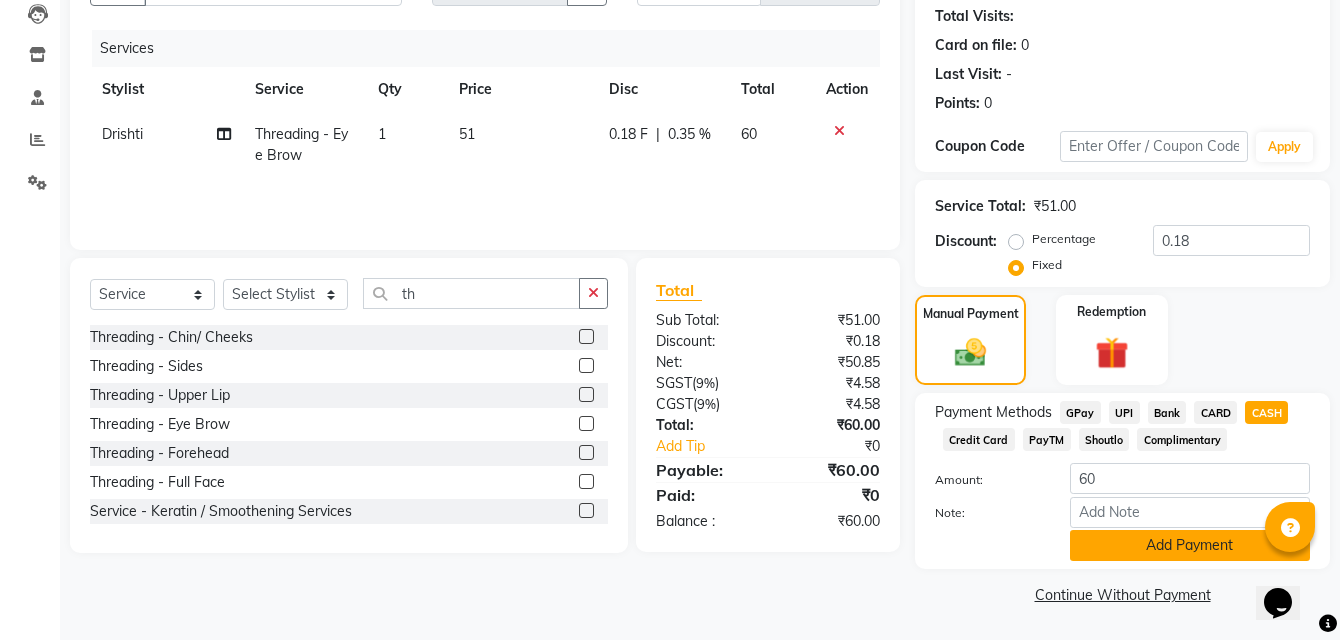 click on "Add Payment" 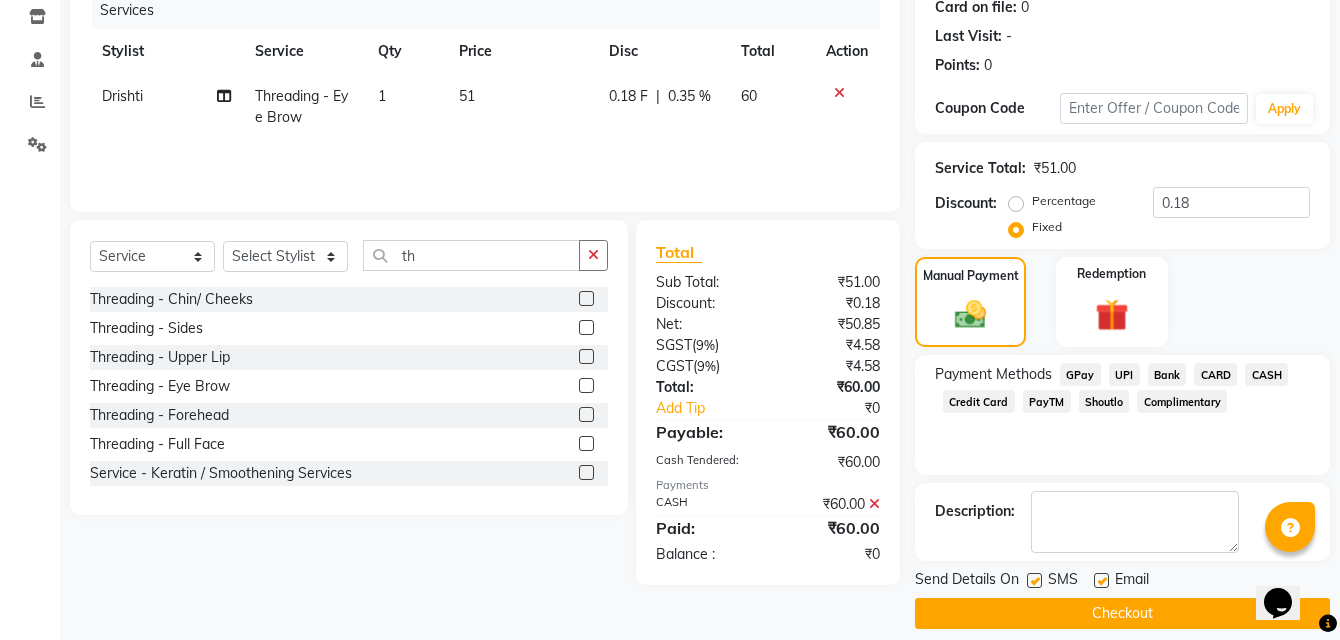 scroll, scrollTop: 275, scrollLeft: 0, axis: vertical 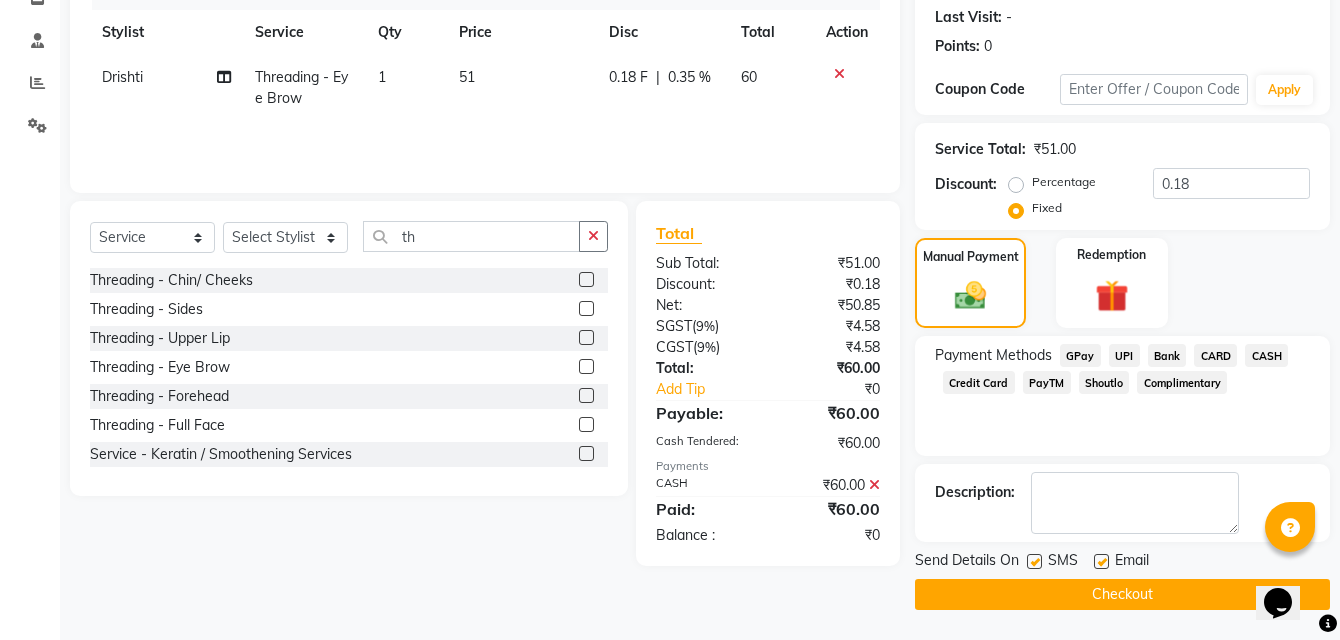 click on "Checkout" 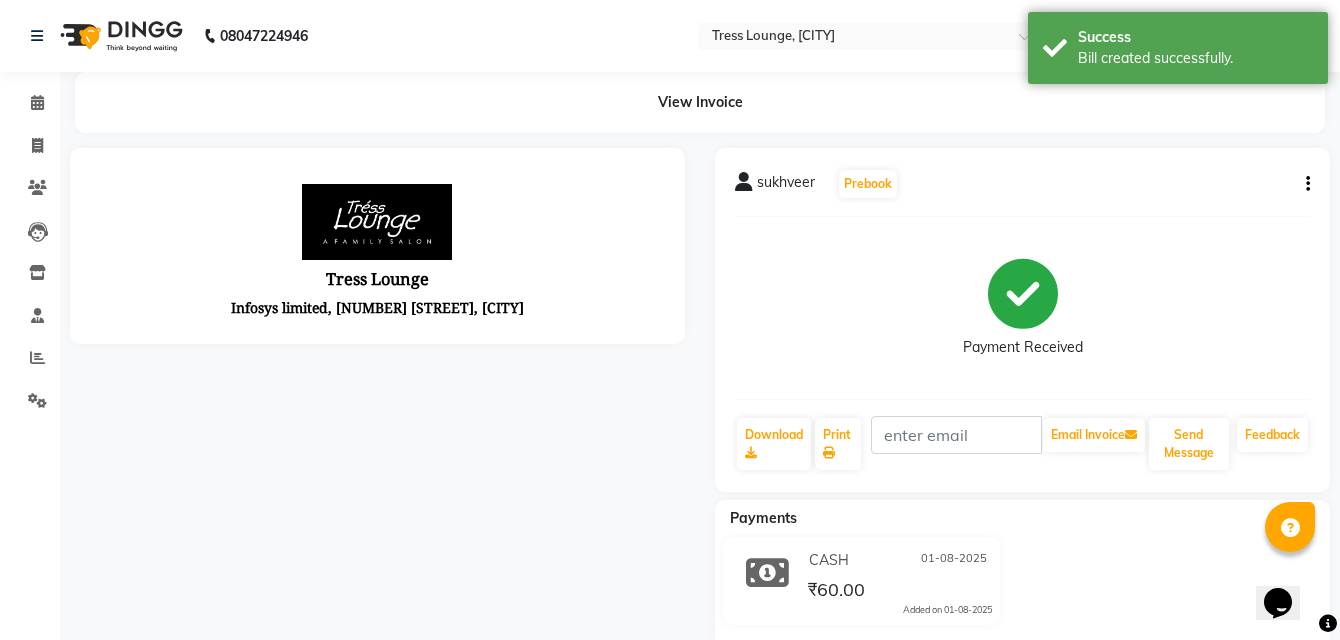 scroll, scrollTop: 0, scrollLeft: 0, axis: both 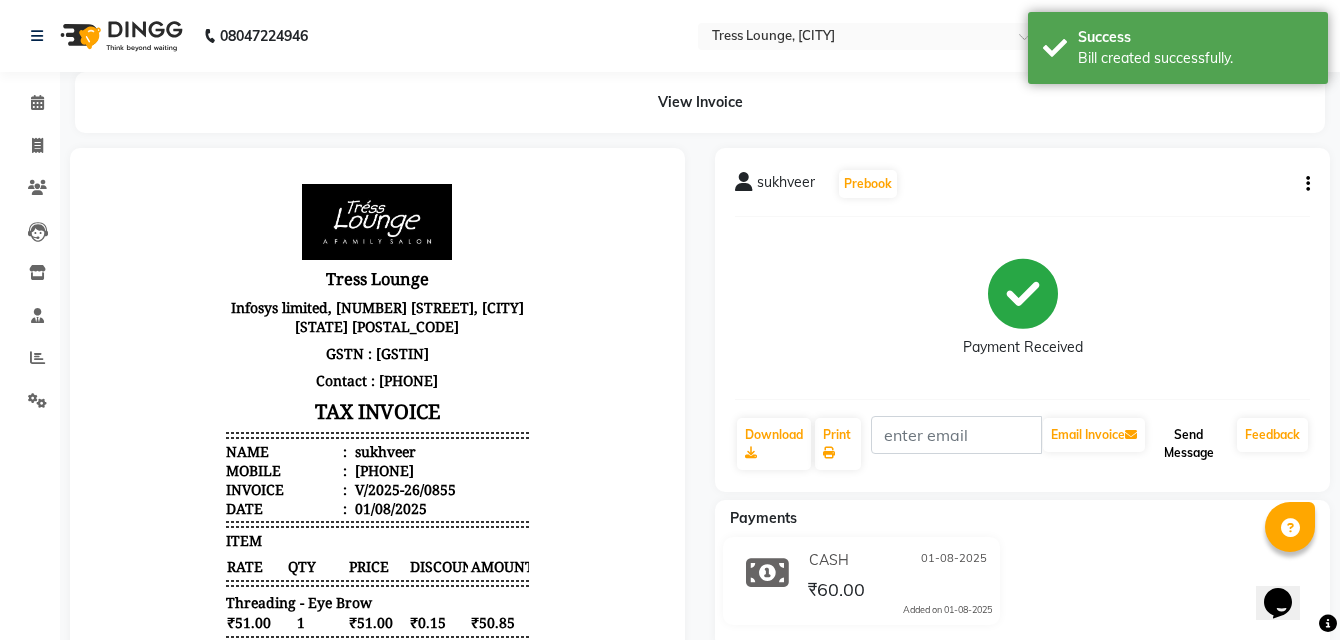click on "Send Message" 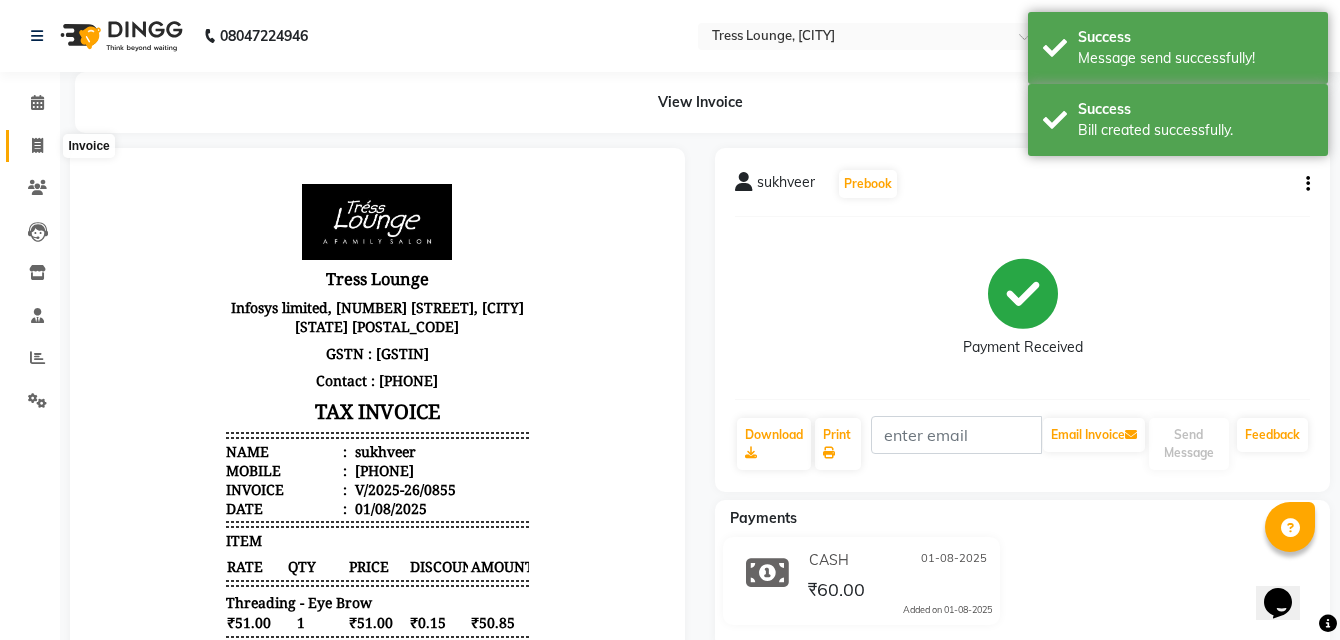 click 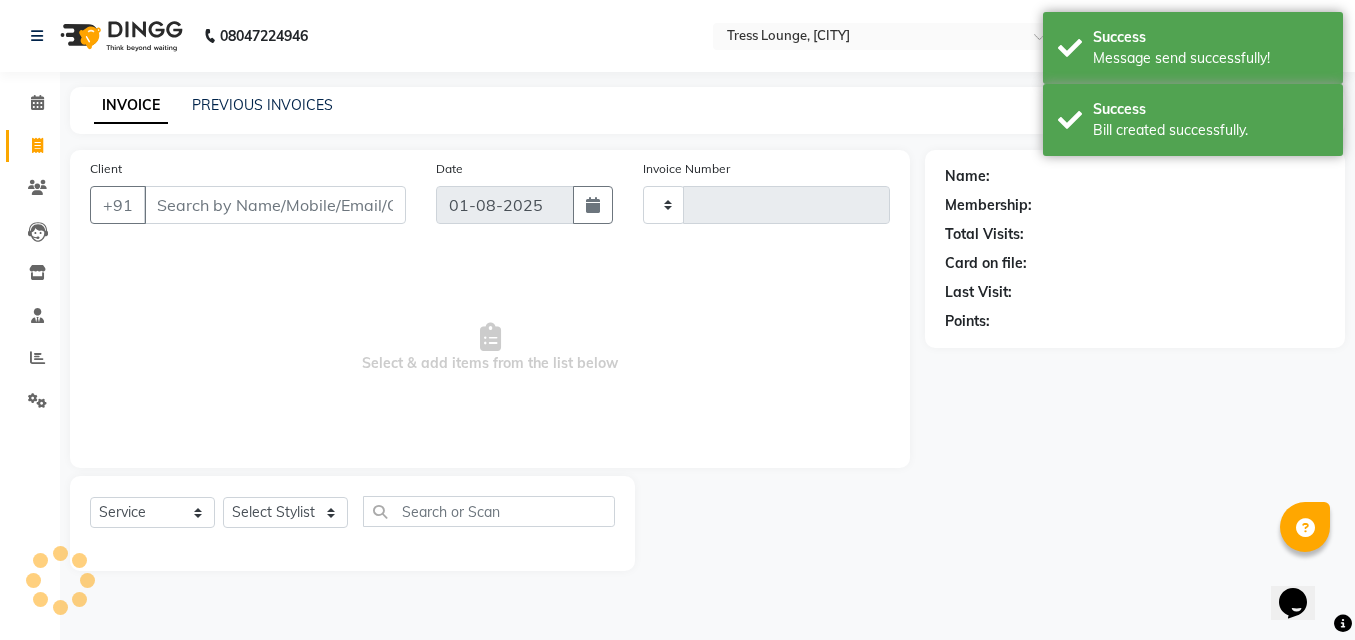 type on "0856" 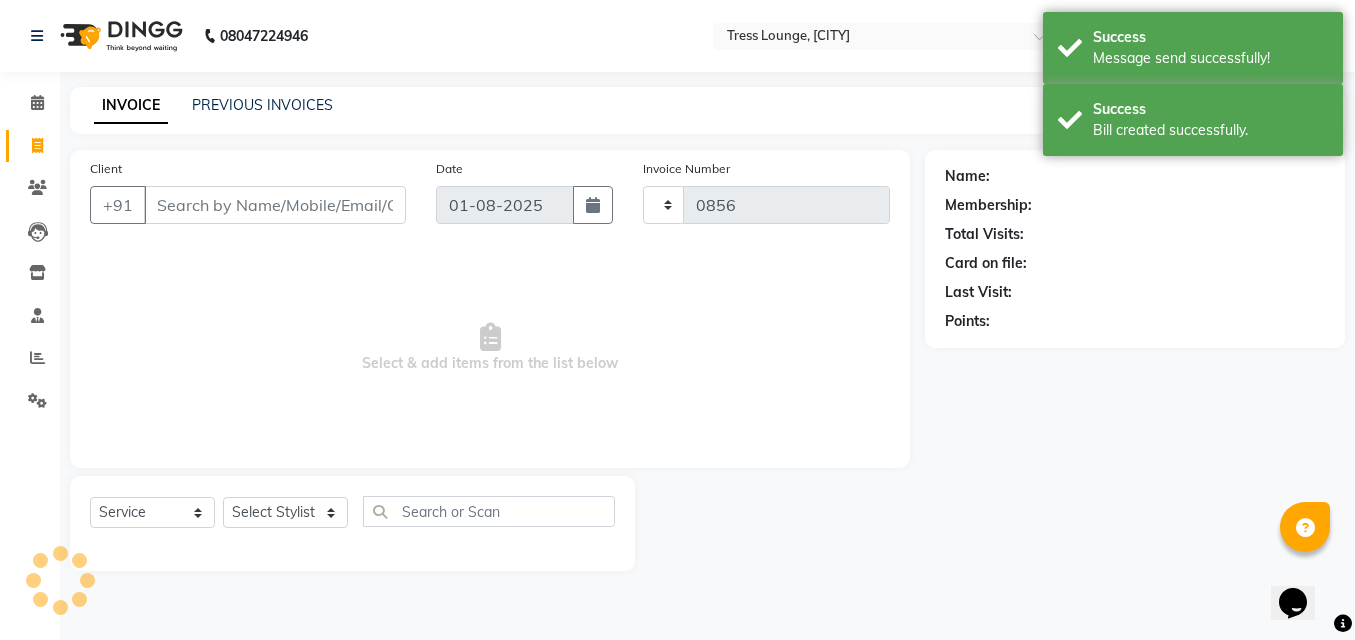 select on "5370" 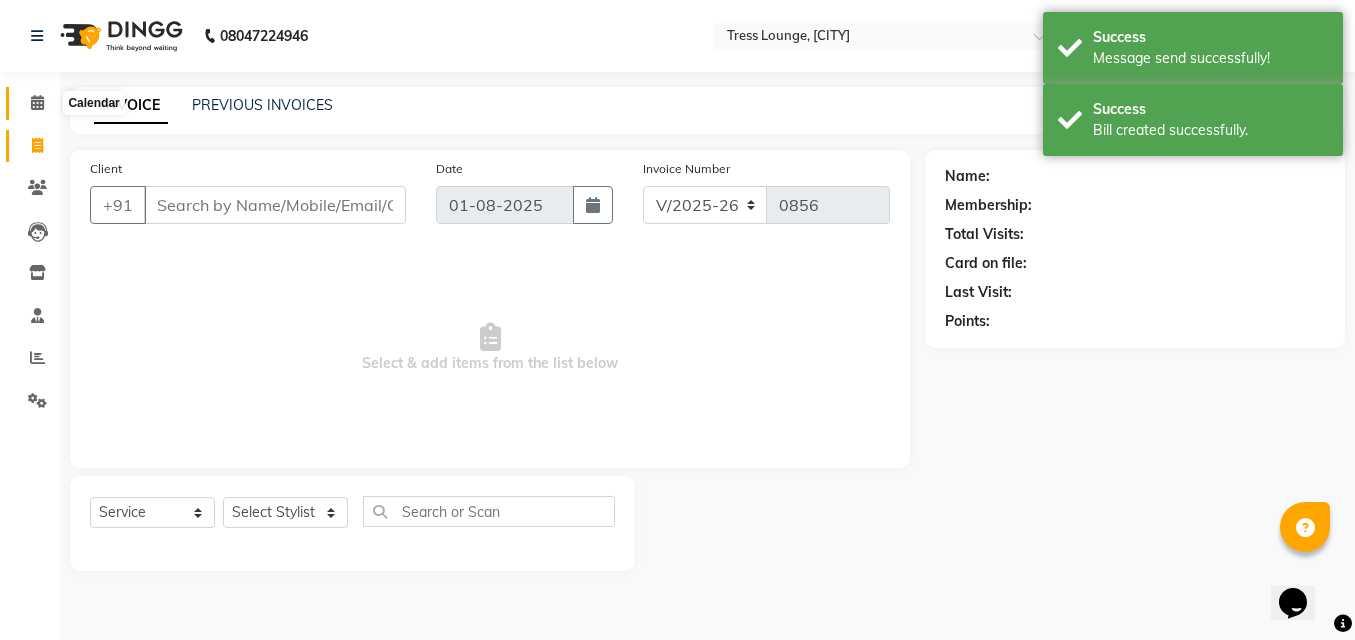click 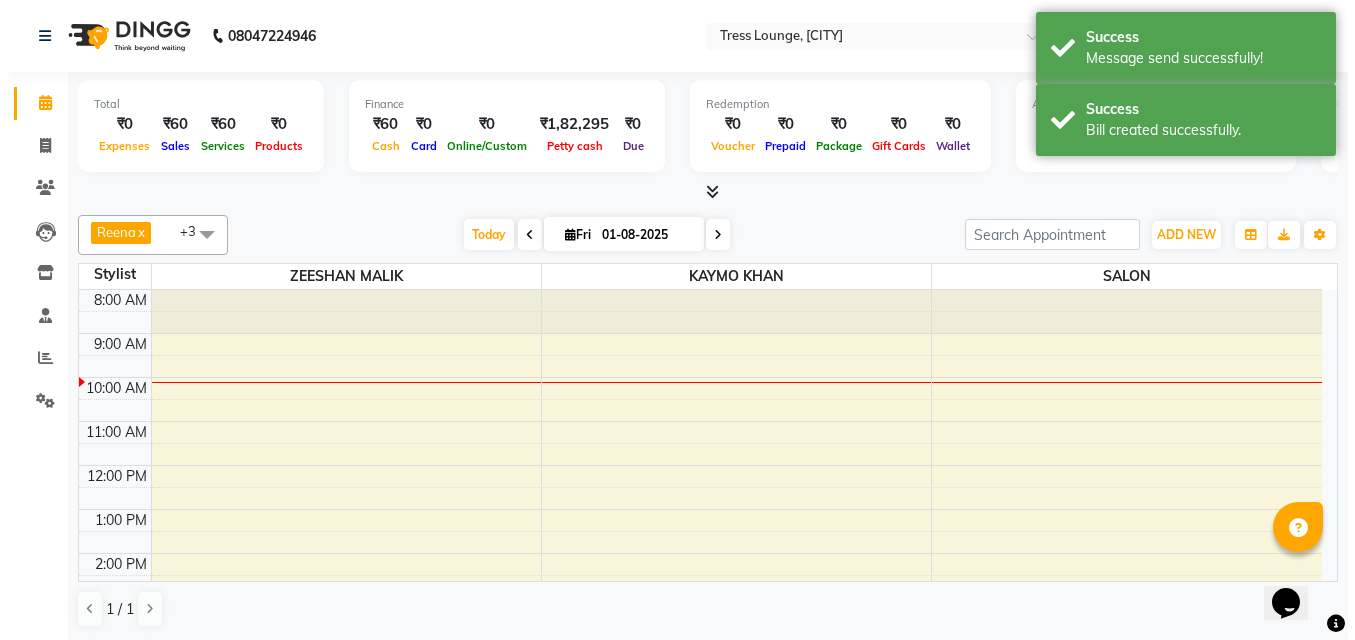 scroll, scrollTop: 0, scrollLeft: 0, axis: both 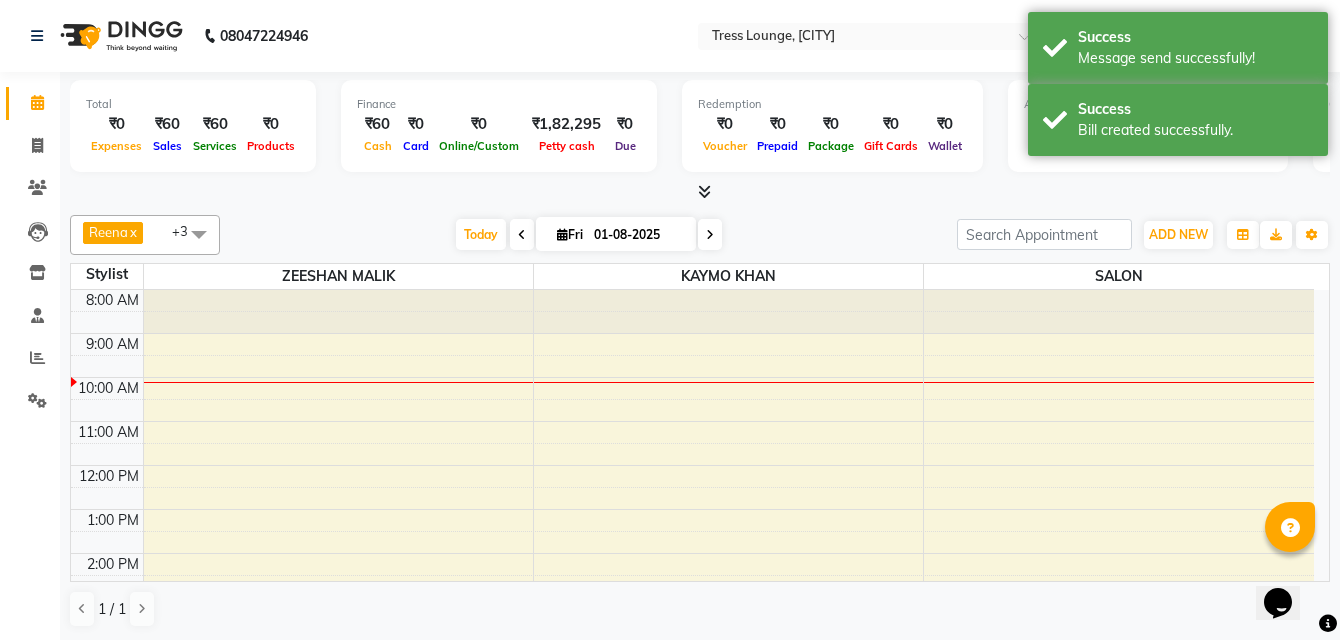 click at bounding box center (704, 191) 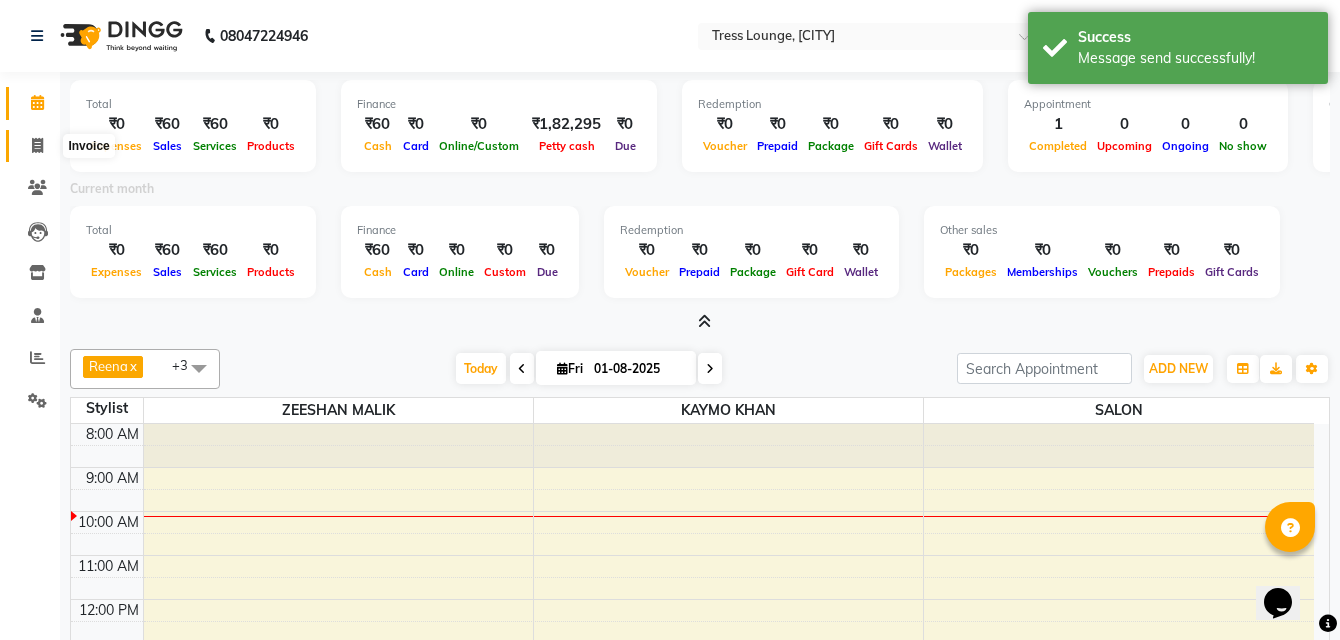 click 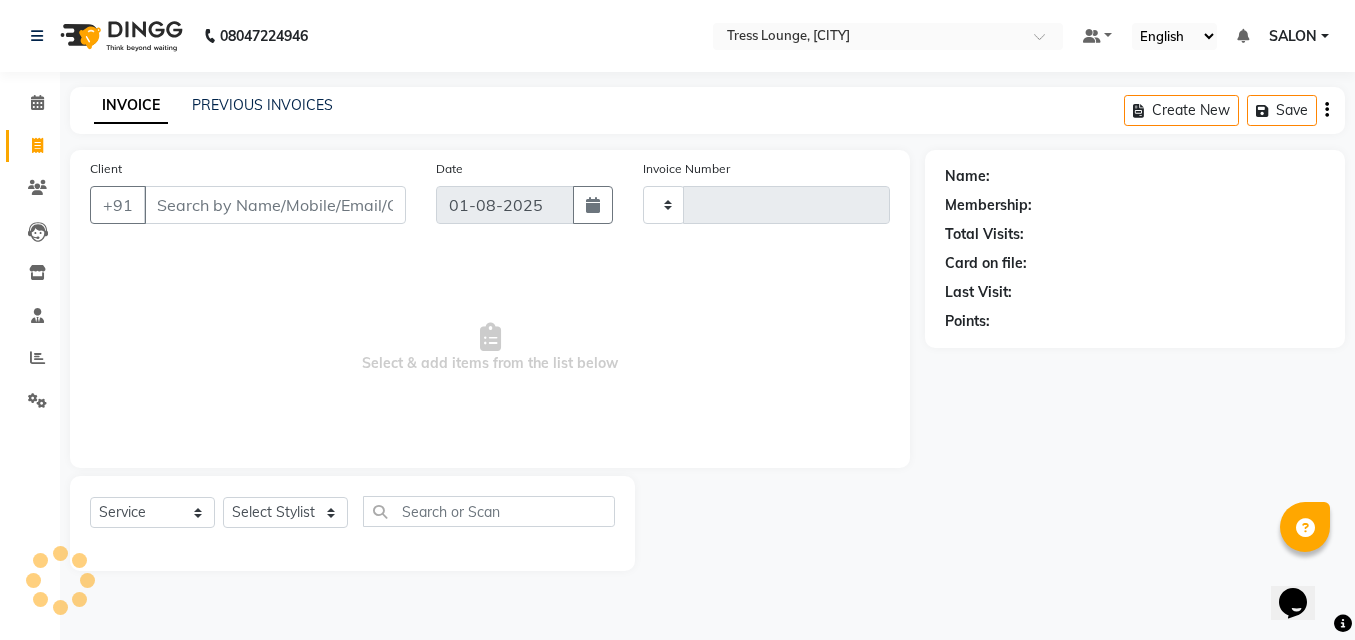 type on "0856" 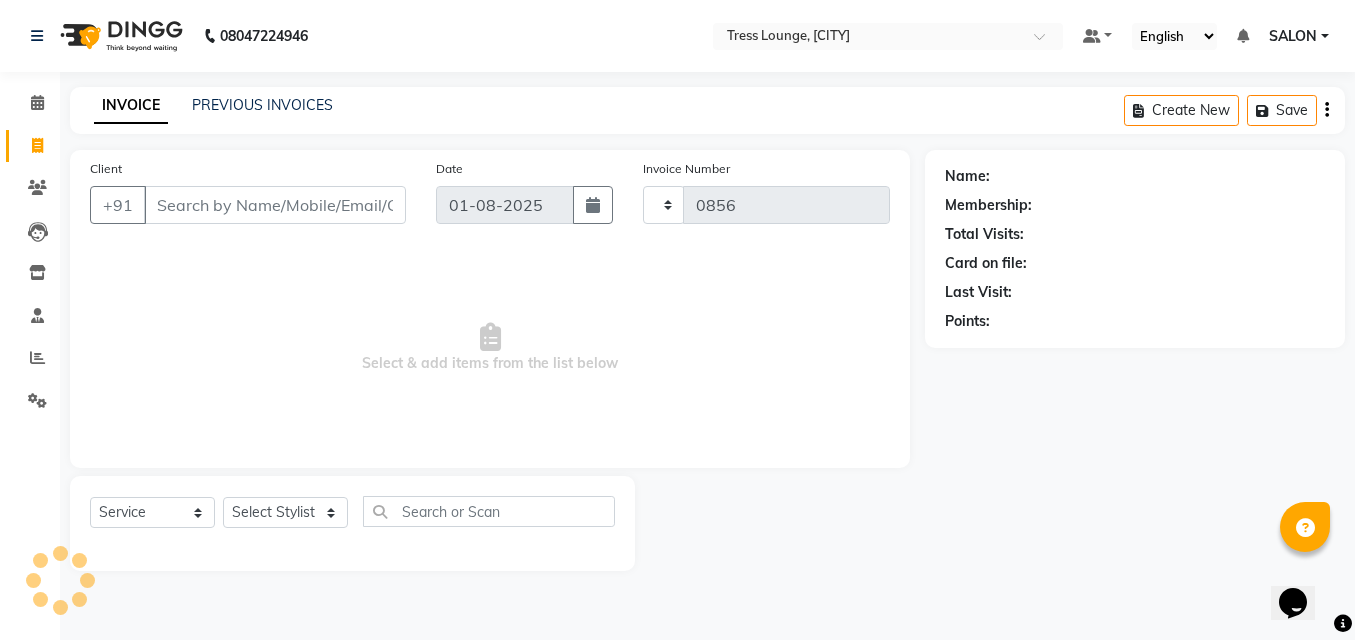 select on "5370" 